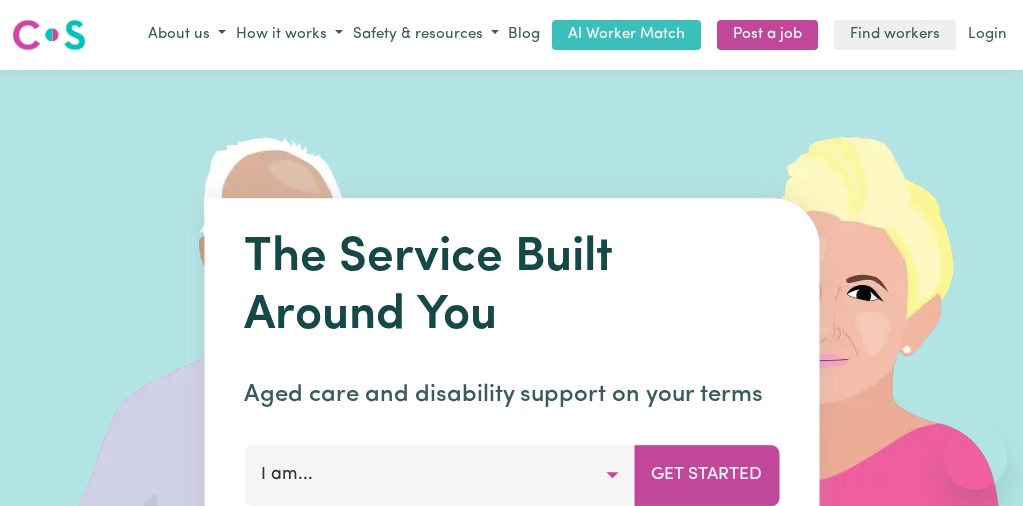 scroll, scrollTop: 133, scrollLeft: 0, axis: vertical 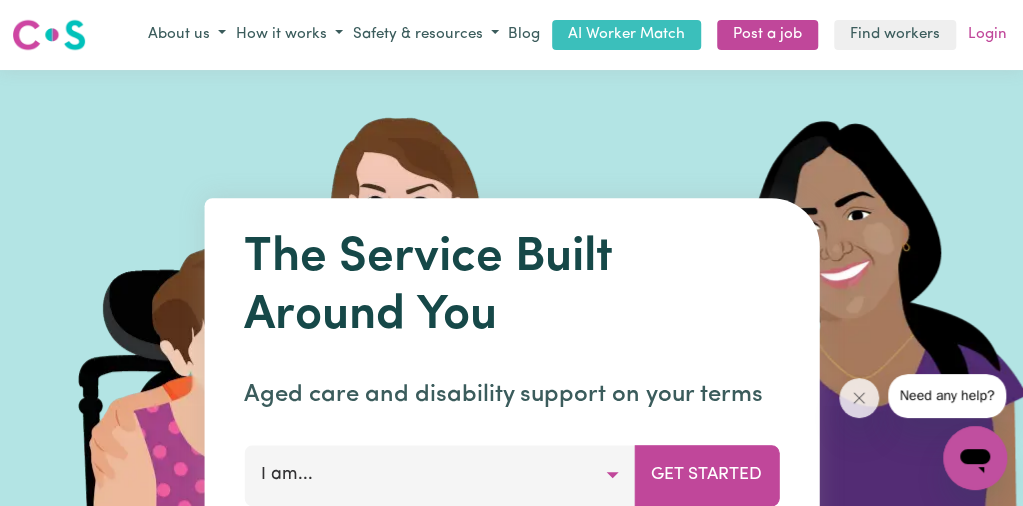 click on "Login" at bounding box center [987, 35] 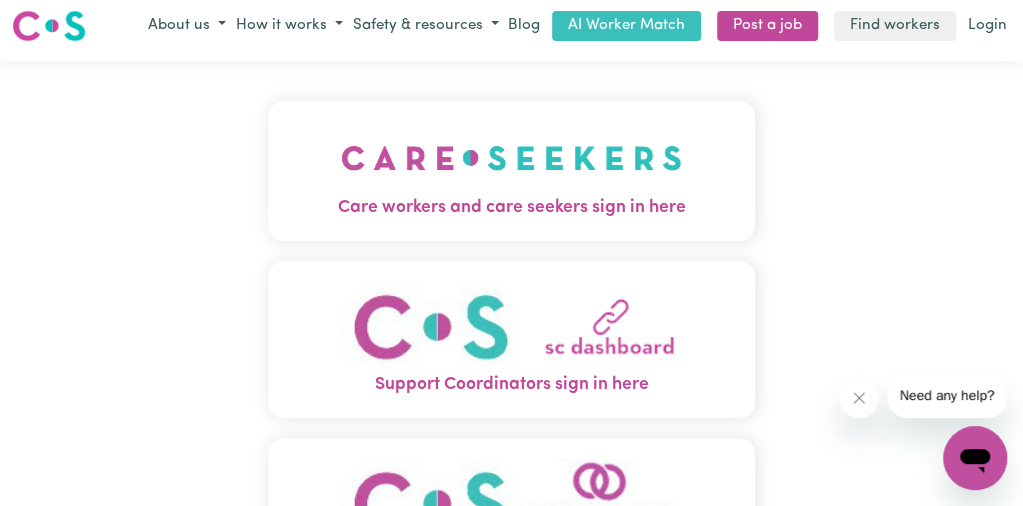 scroll, scrollTop: 0, scrollLeft: 0, axis: both 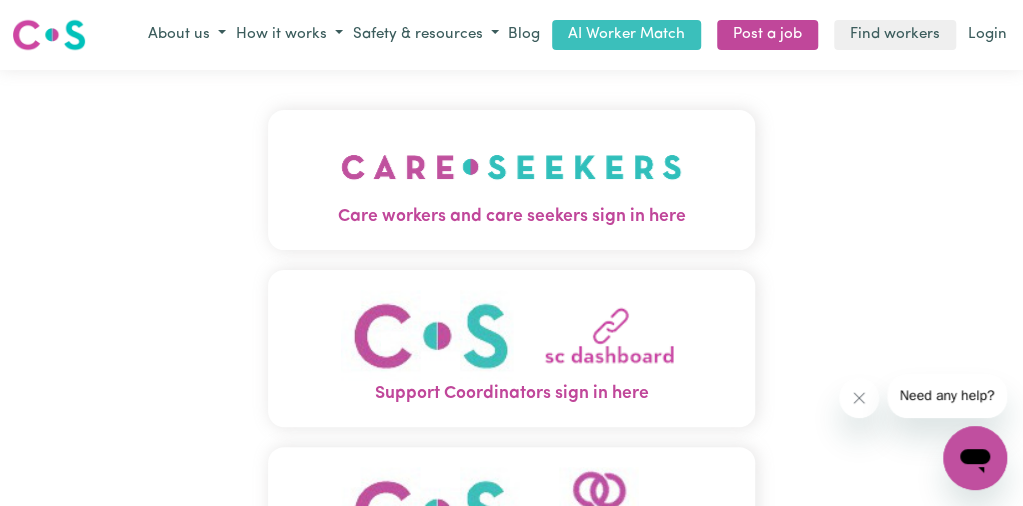 click at bounding box center (511, 167) 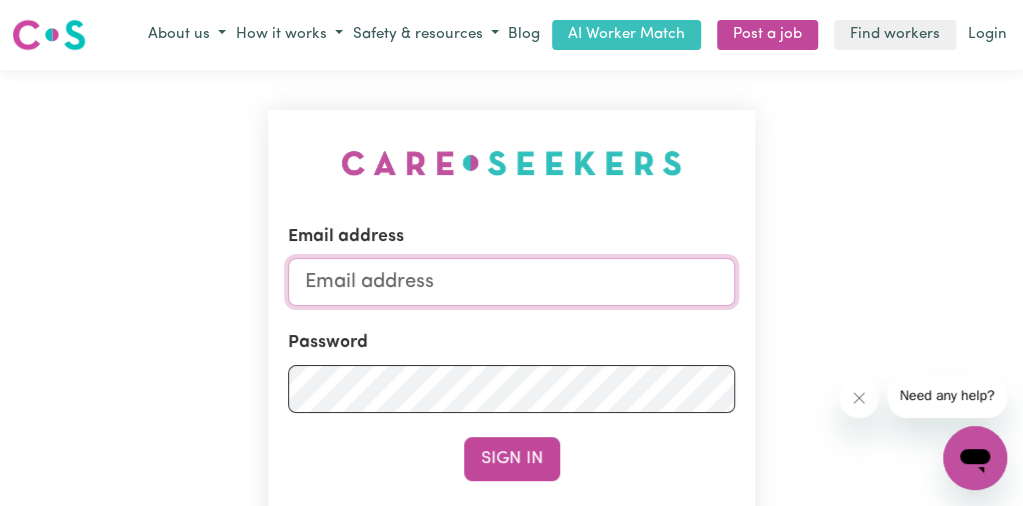 click on "Email address" at bounding box center (512, 282) 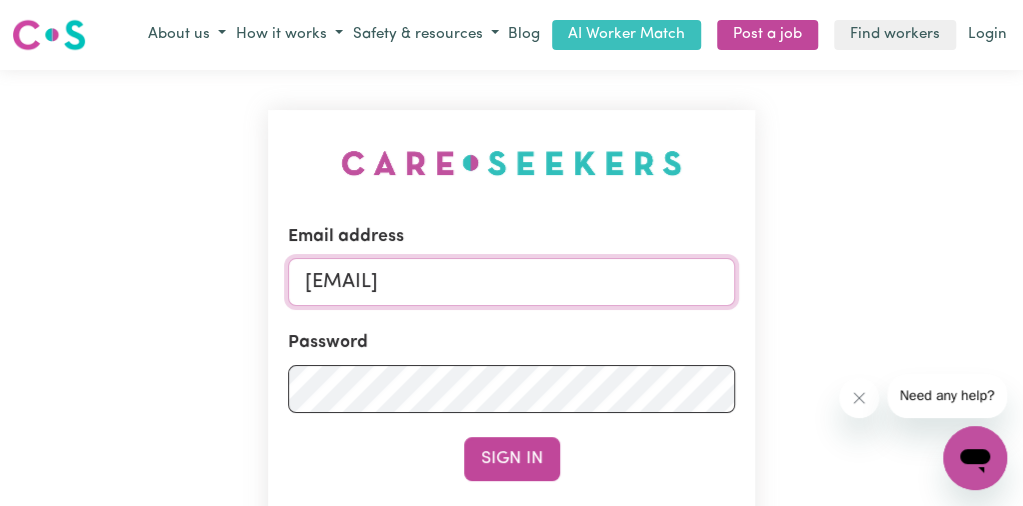 type on "[EMAIL]" 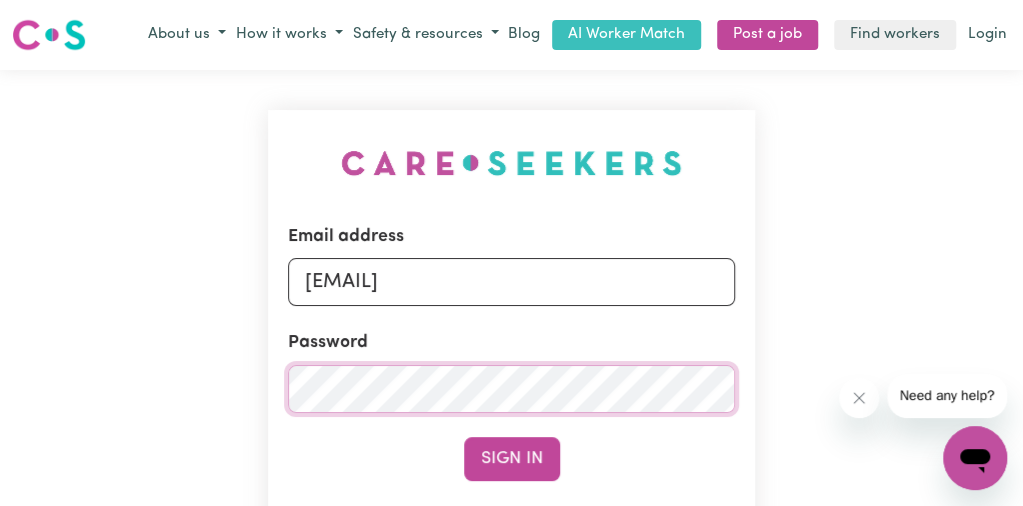 click on "Sign In" at bounding box center (512, 459) 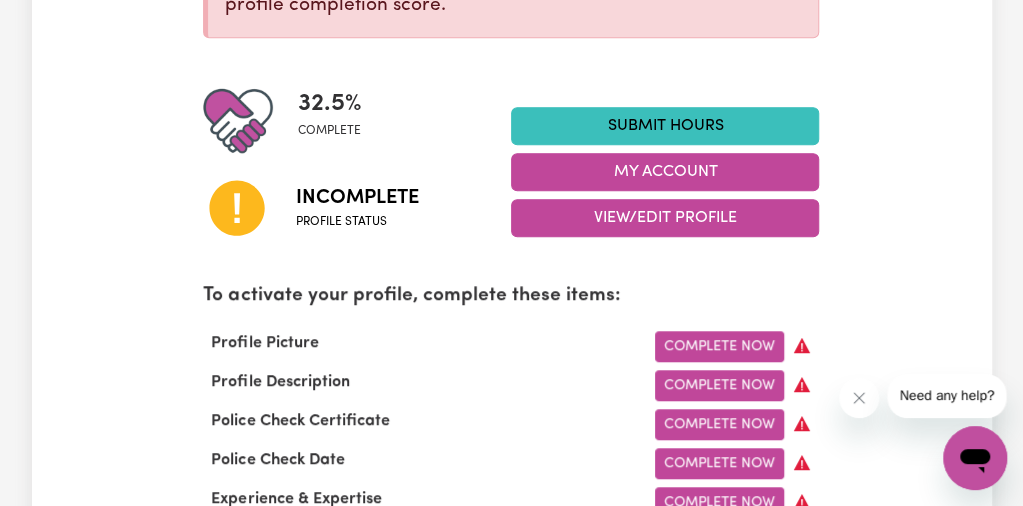 scroll, scrollTop: 462, scrollLeft: 0, axis: vertical 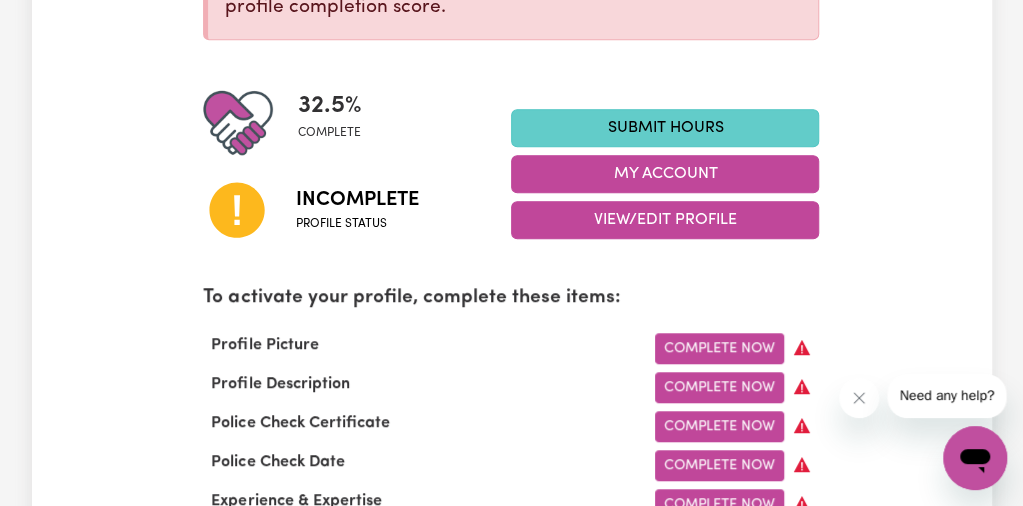 click on "Submit Hours" at bounding box center [665, 128] 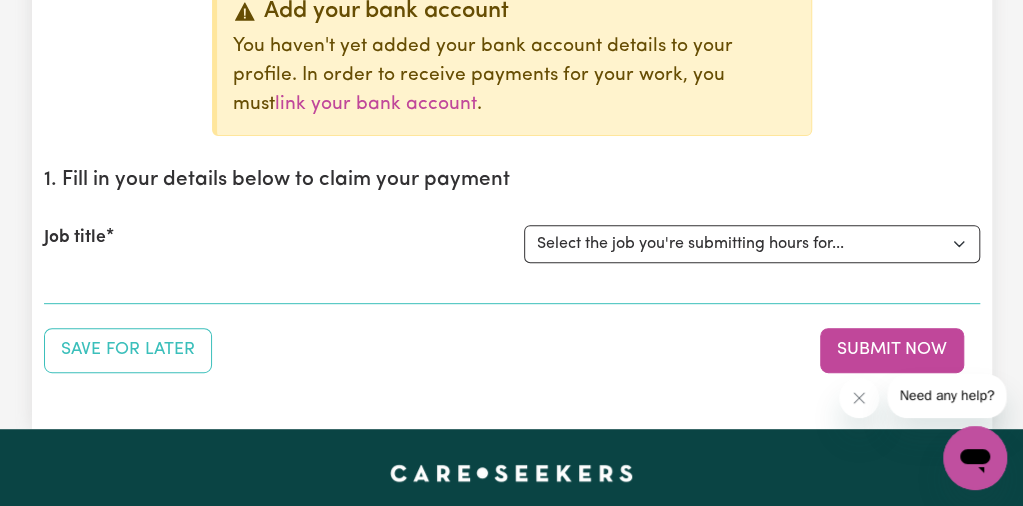 scroll, scrollTop: 240, scrollLeft: 0, axis: vertical 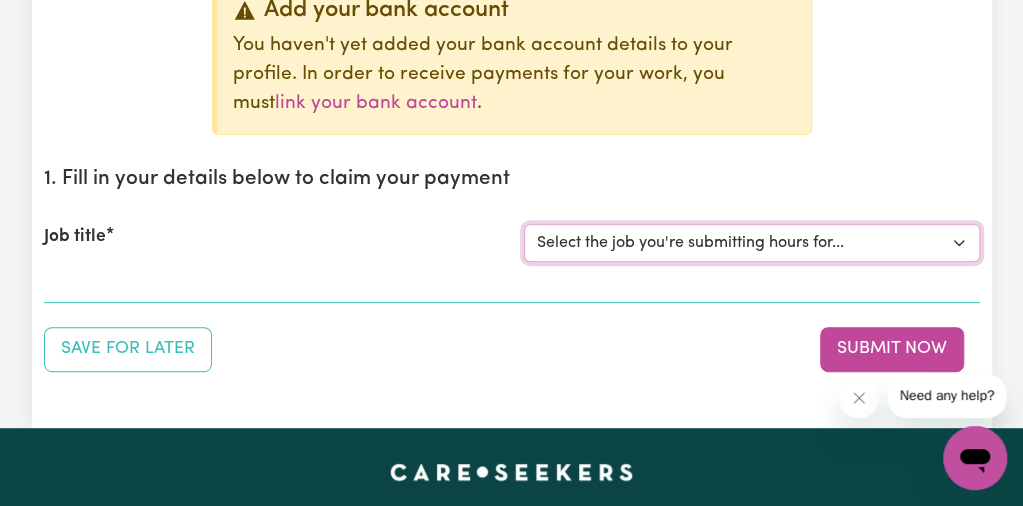click on "Select the job you're submitting hours for..." at bounding box center [752, 243] 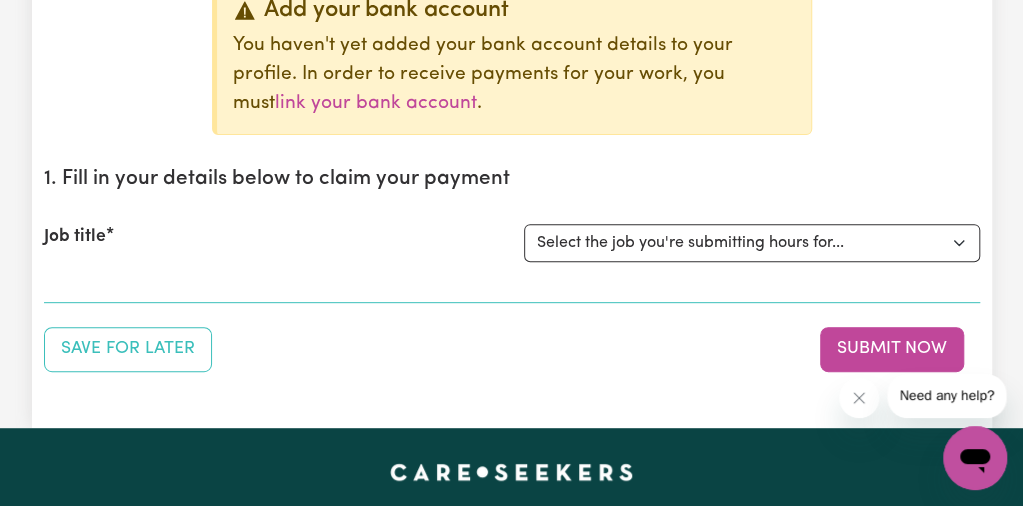 click on "Add your bank account You haven't yet added your bank account details to your profile. In order to receive payments for your work, you must  link your bank account . 1. Fill in your details below to claim your payment Job title Select the job you're submitting hours for... Save for Later Submit Now" at bounding box center (512, 175) 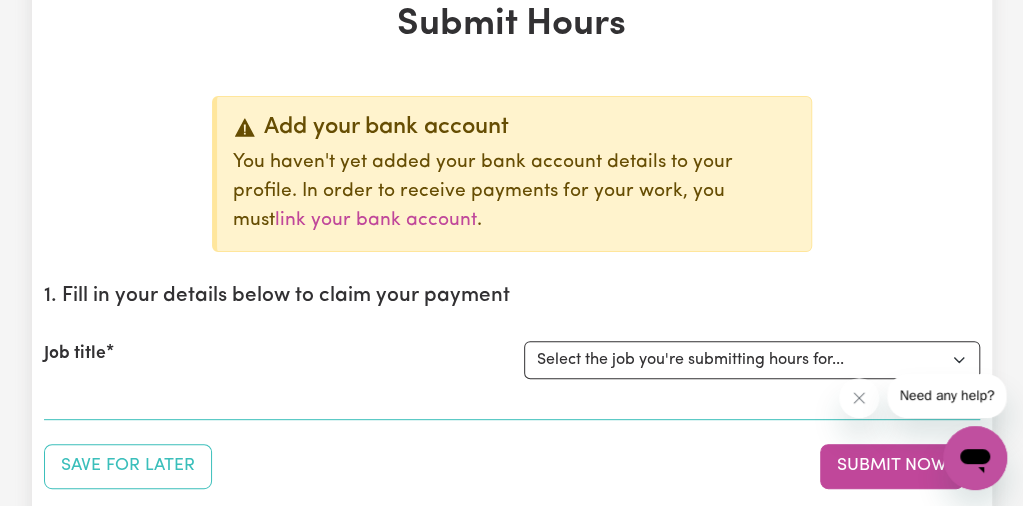 scroll, scrollTop: 449, scrollLeft: 0, axis: vertical 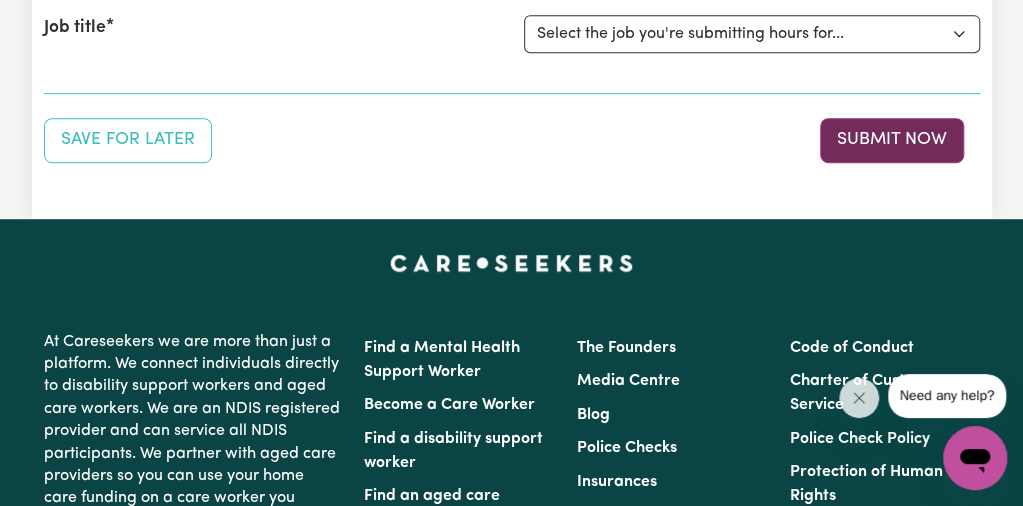 click on "Submit Now" at bounding box center [892, 140] 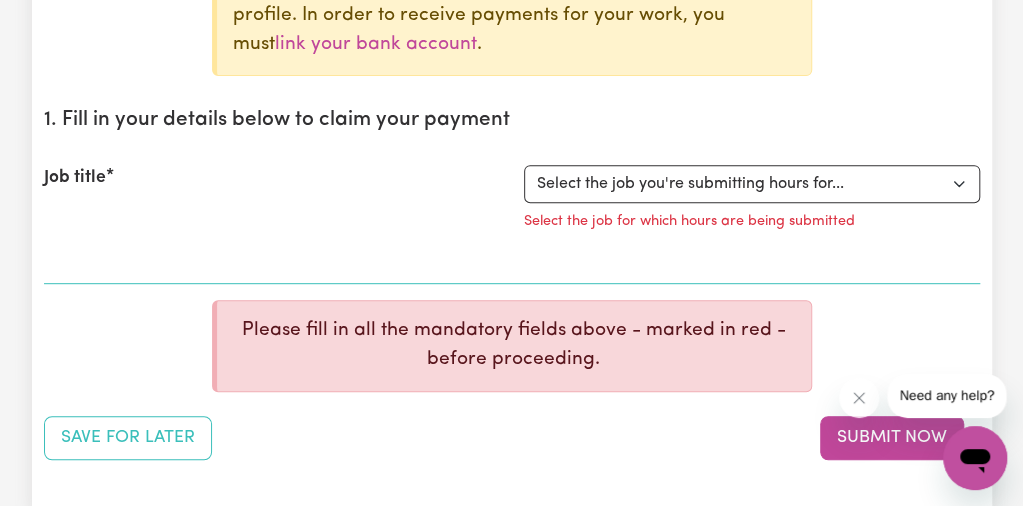 scroll, scrollTop: 275, scrollLeft: 0, axis: vertical 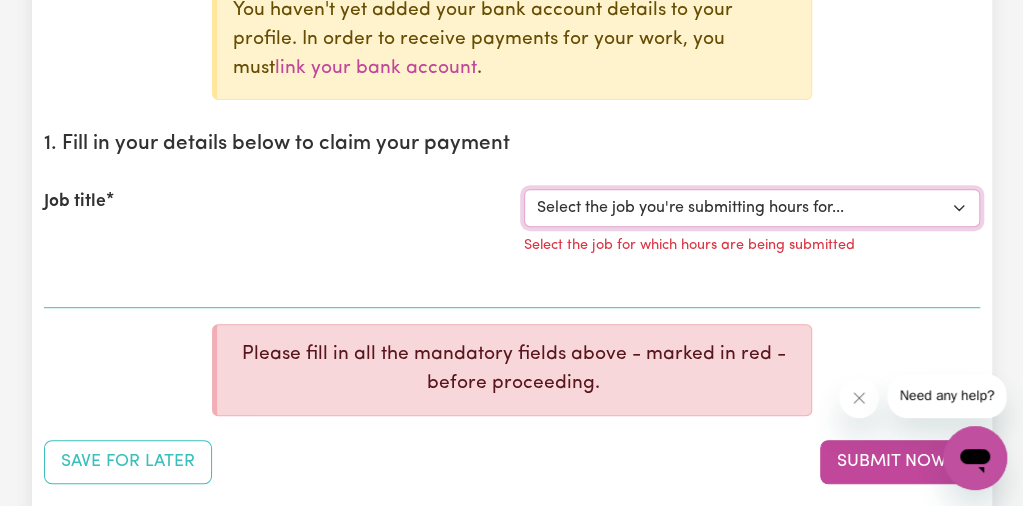 click on "Select the job you're submitting hours for..." at bounding box center [752, 208] 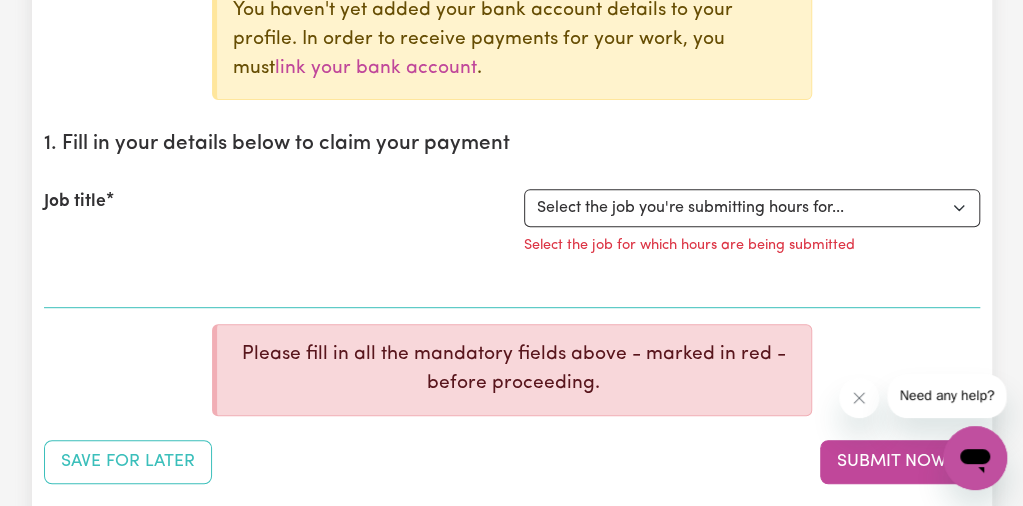 click on "You haven't yet added your bank account details to your profile. In order to receive payments for your work, you must  link your bank account ." at bounding box center (514, 40) 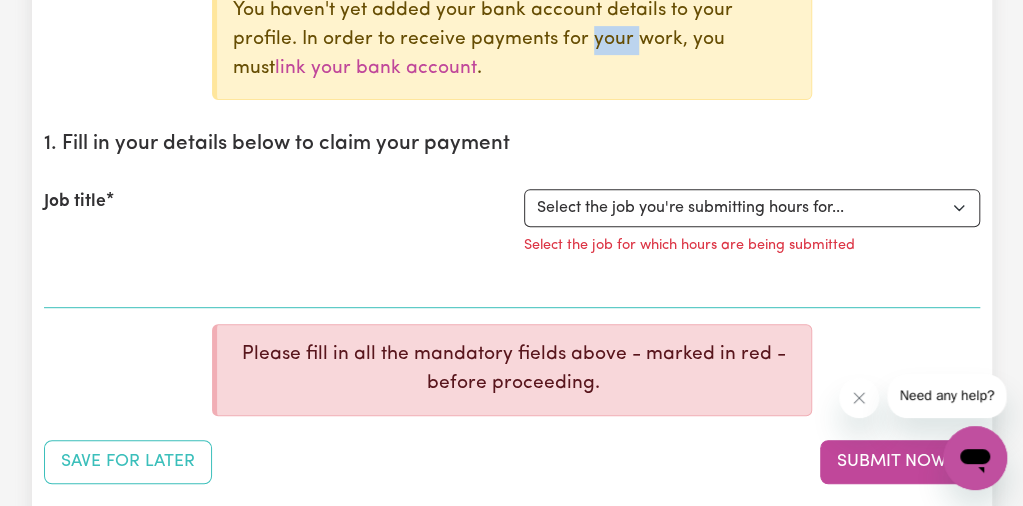 click on "You haven't yet added your bank account details to your profile. In order to receive payments for your work, you must  link your bank account ." at bounding box center (514, 40) 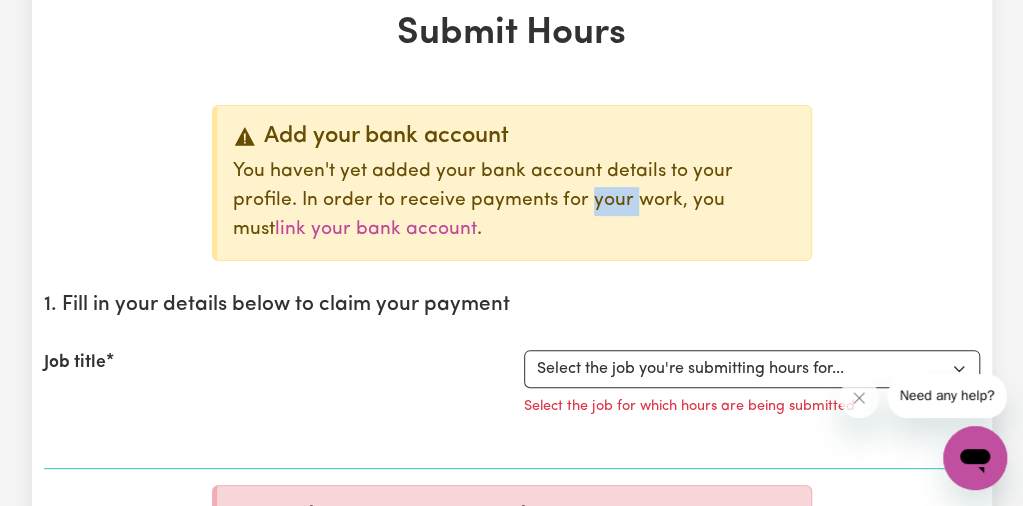 scroll, scrollTop: 105, scrollLeft: 0, axis: vertical 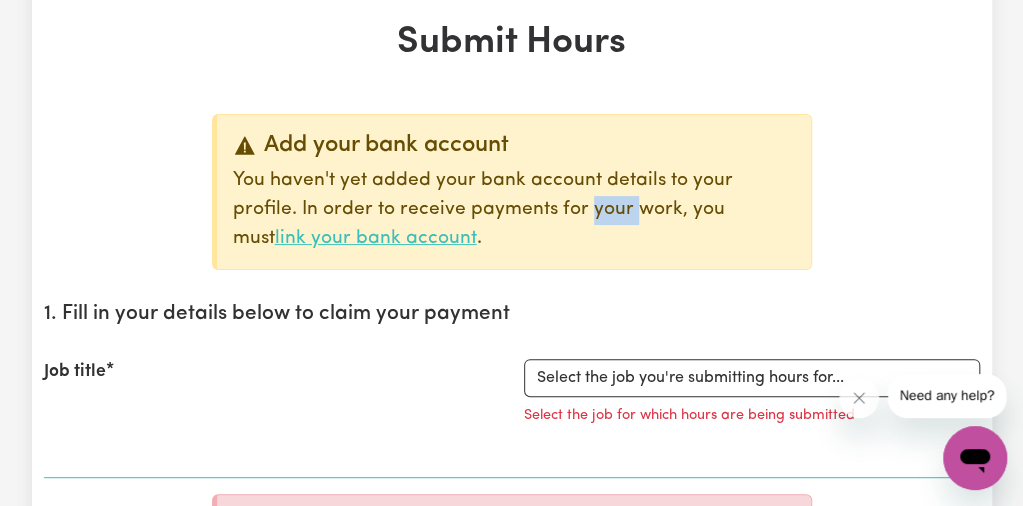 click on "link your bank account" at bounding box center (376, 238) 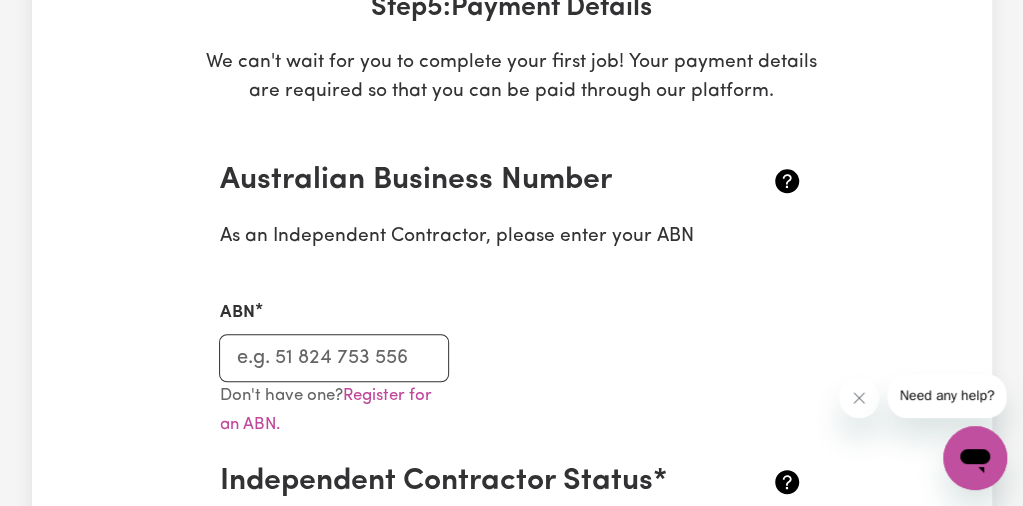 scroll, scrollTop: 331, scrollLeft: 0, axis: vertical 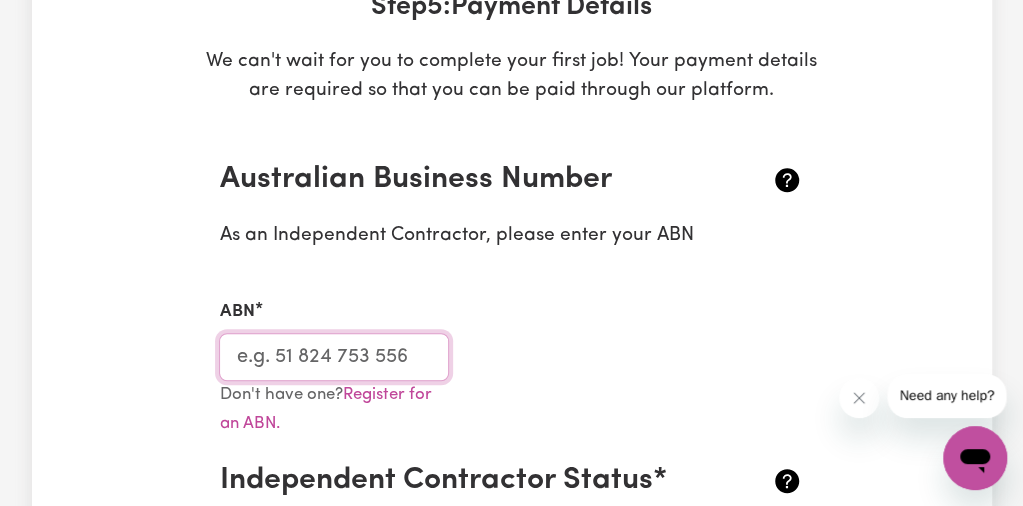 click on "ABN" at bounding box center (333, 357) 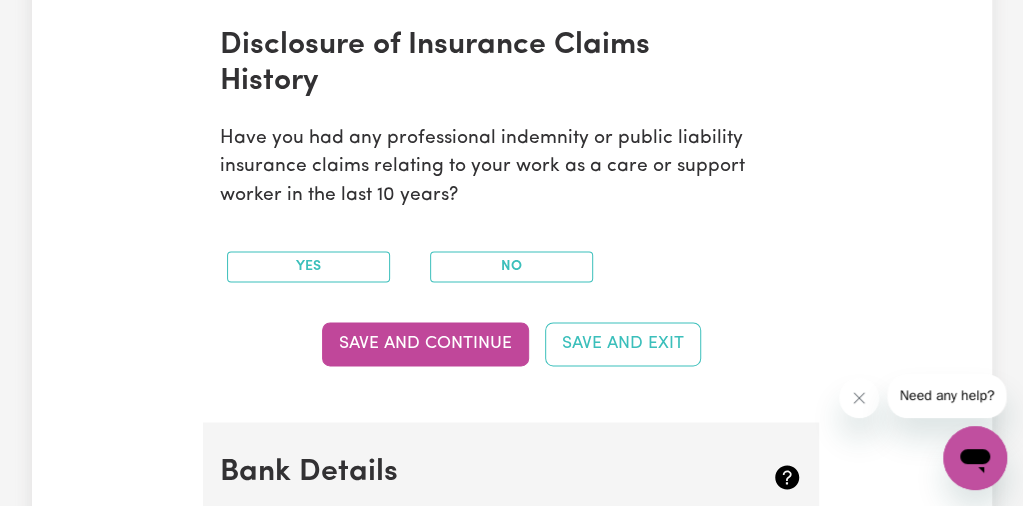 scroll, scrollTop: 1076, scrollLeft: 0, axis: vertical 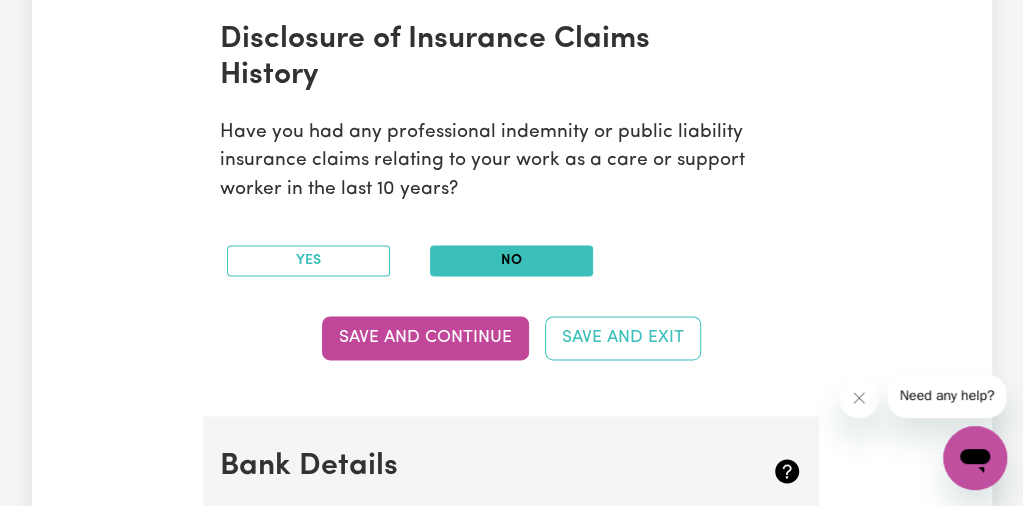 type on "[PHONE]" 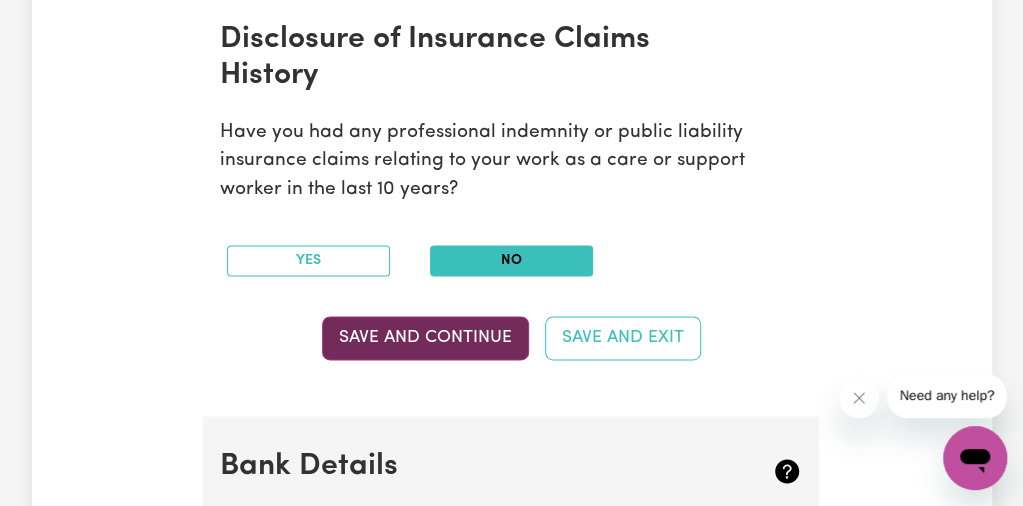 click on "Save and Continue" at bounding box center [425, 338] 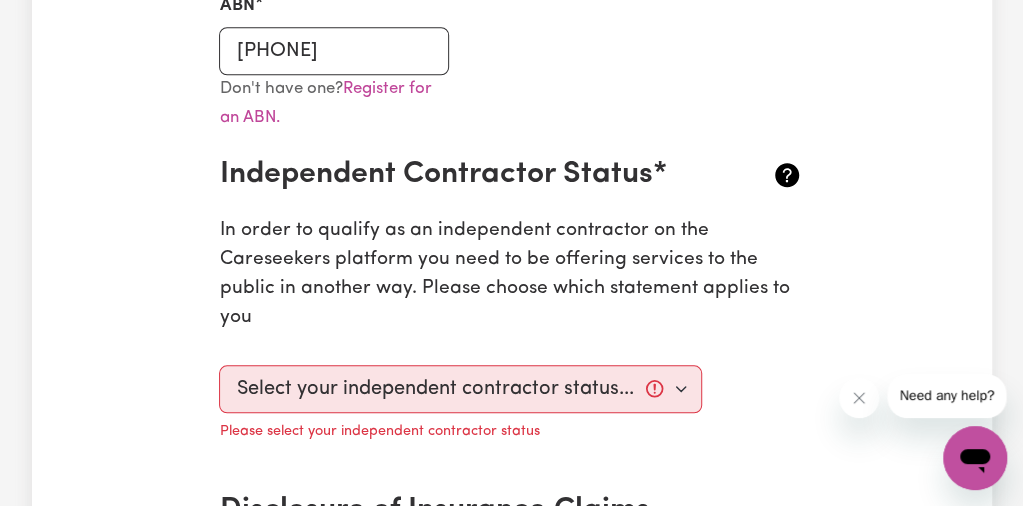 scroll, scrollTop: 640, scrollLeft: 0, axis: vertical 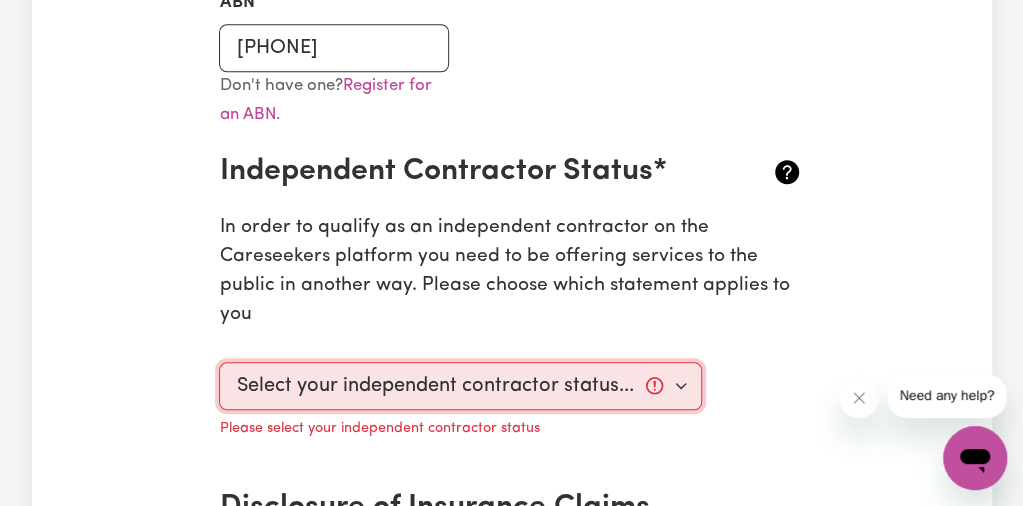 click on "Select your independent contractor status... I am providing services through another platform I am providing services privately on my own I am providing services by being employed by an organisation I am working in another industry" at bounding box center (460, 386) 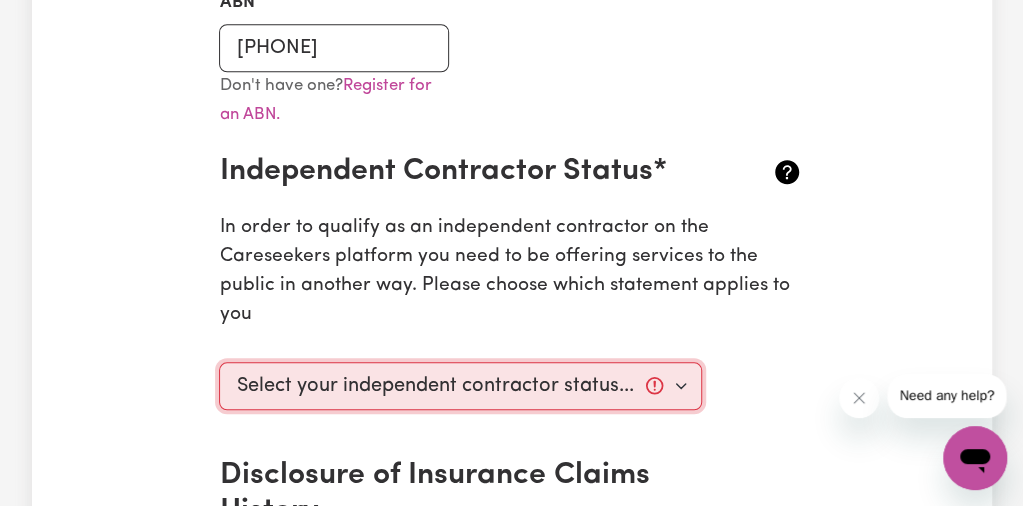 select on "I am providing services by being employed by an organisation" 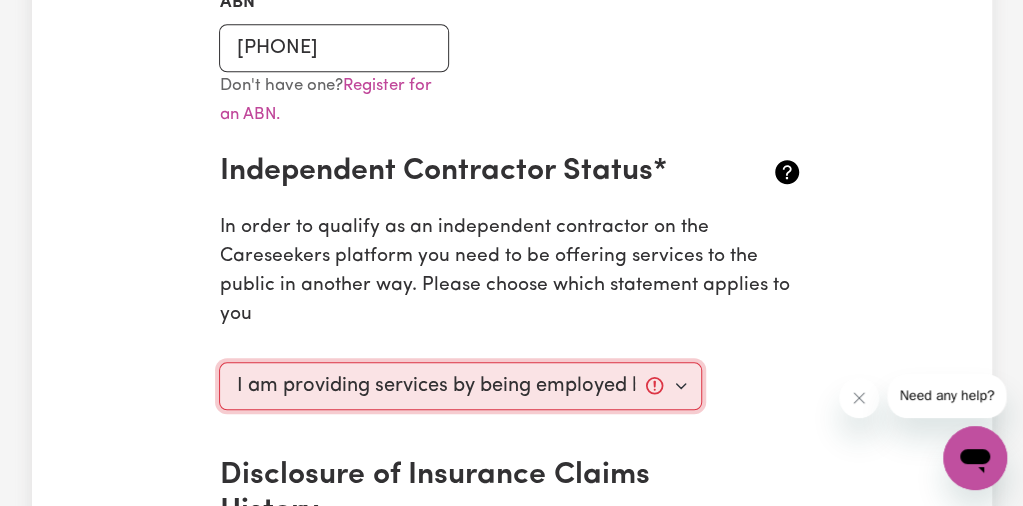 click on "Select your independent contractor status... I am providing services through another platform I am providing services privately on my own I am providing services by being employed by an organisation I am working in another industry" at bounding box center (460, 386) 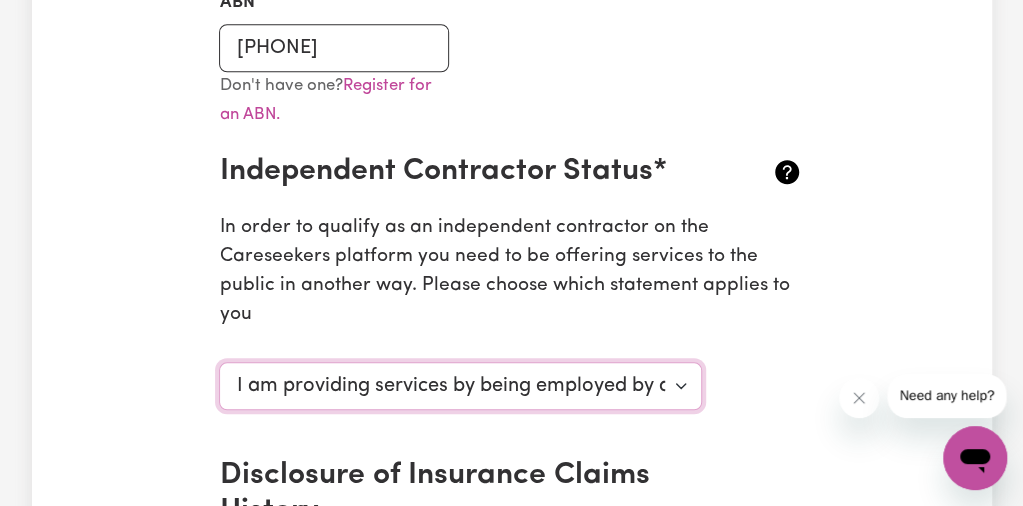 click on "Select your independent contractor status... I am providing services through another platform I am providing services privately on my own I am providing services by being employed by an organisation I am working in another industry" at bounding box center [460, 386] 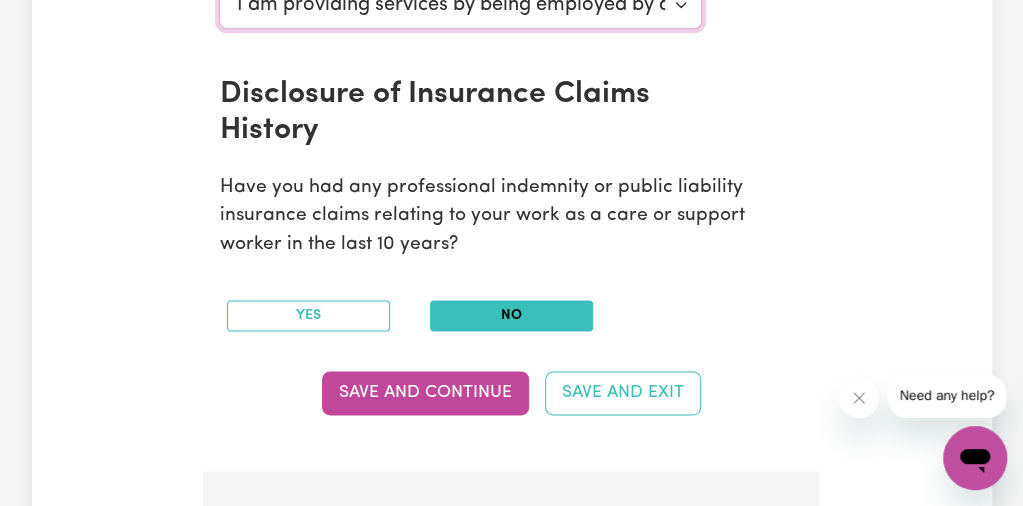 scroll, scrollTop: 795, scrollLeft: 0, axis: vertical 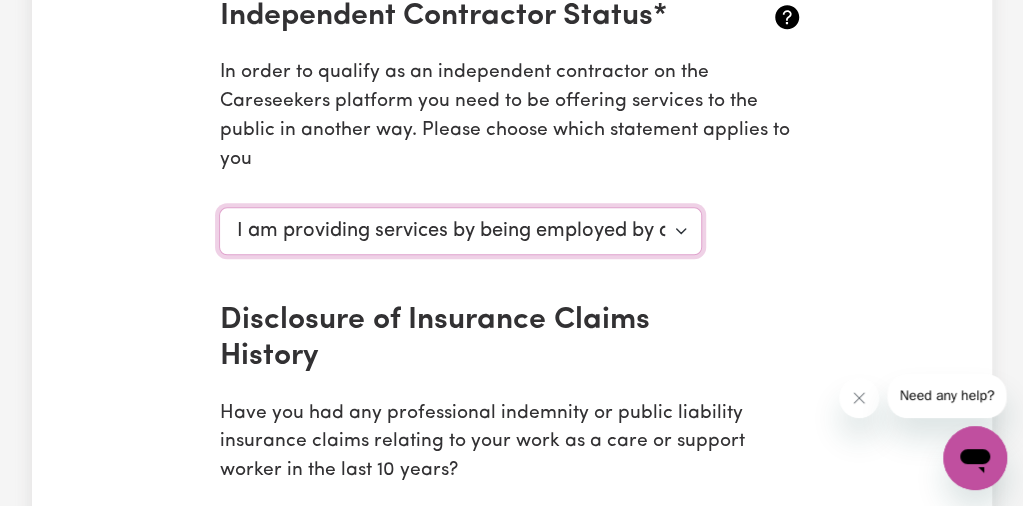 click on "Select your independent contractor status... I am providing services through another platform I am providing services privately on my own I am providing services by being employed by an organisation I am working in another industry" at bounding box center (460, 231) 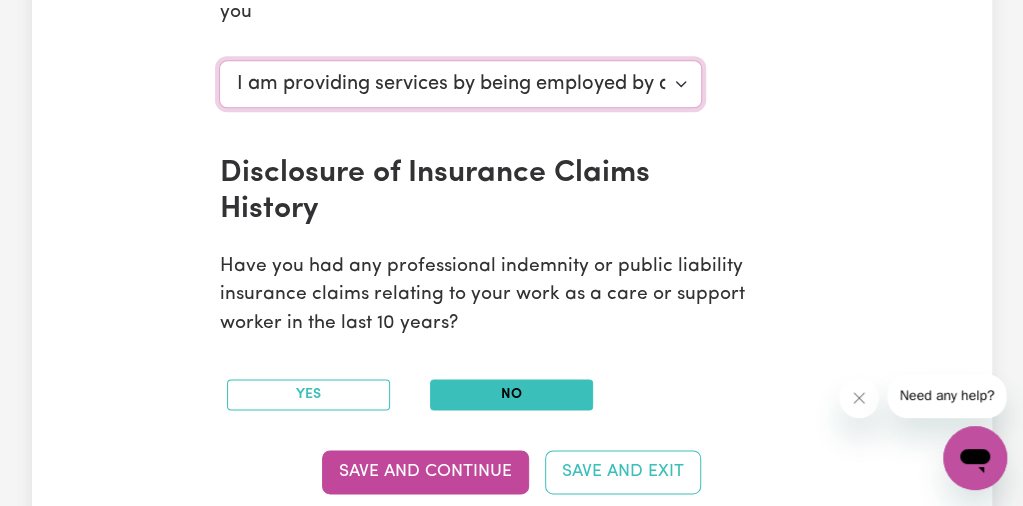 scroll, scrollTop: 944, scrollLeft: 0, axis: vertical 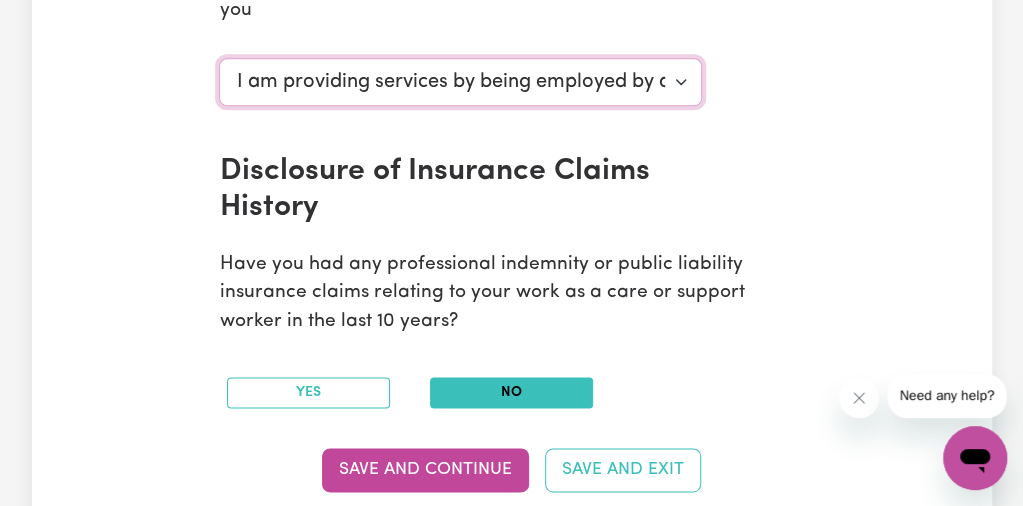 click on "Select your independent contractor status... I am providing services through another platform I am providing services privately on my own I am providing services by being employed by an organisation I am working in another industry" at bounding box center (460, 82) 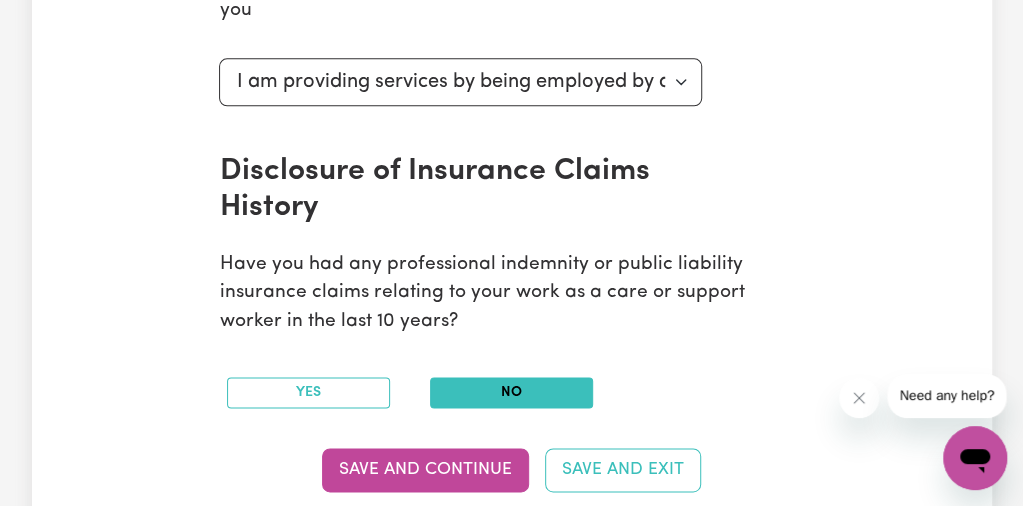 click on "Have you had any professional indemnity or public liability insurance claims relating to your work as a care or support worker in the last 10 years?" at bounding box center (511, 294) 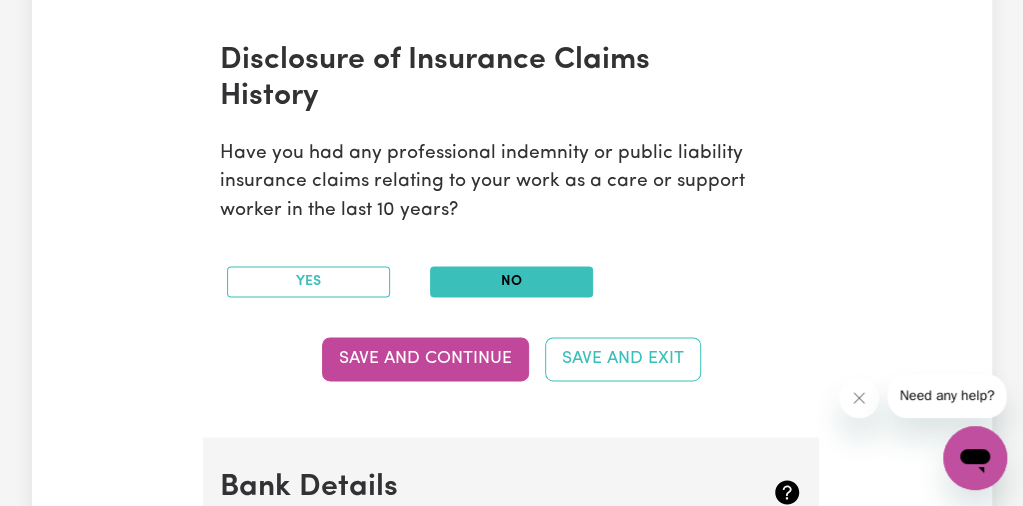 scroll, scrollTop: 1056, scrollLeft: 0, axis: vertical 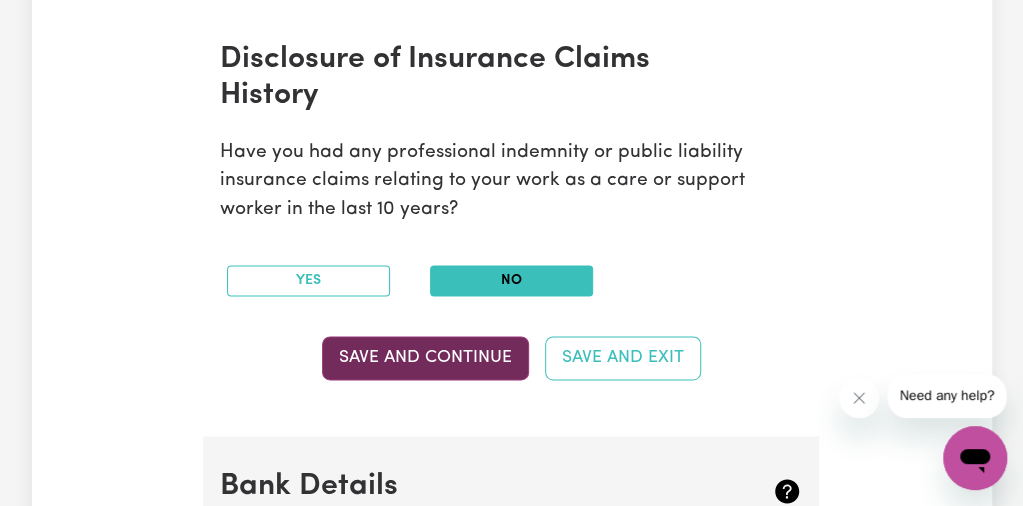 click on "Save and Continue" at bounding box center [425, 358] 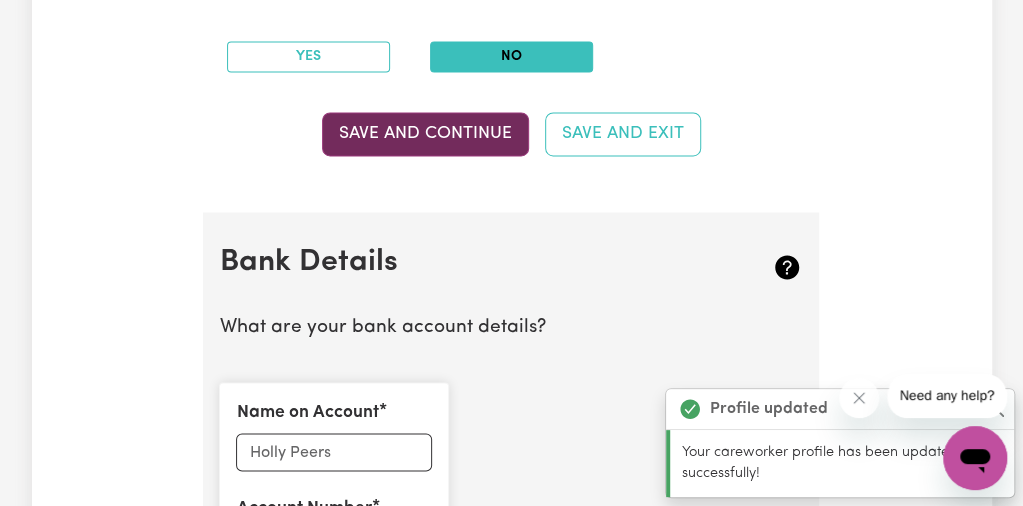 scroll, scrollTop: 1491, scrollLeft: 0, axis: vertical 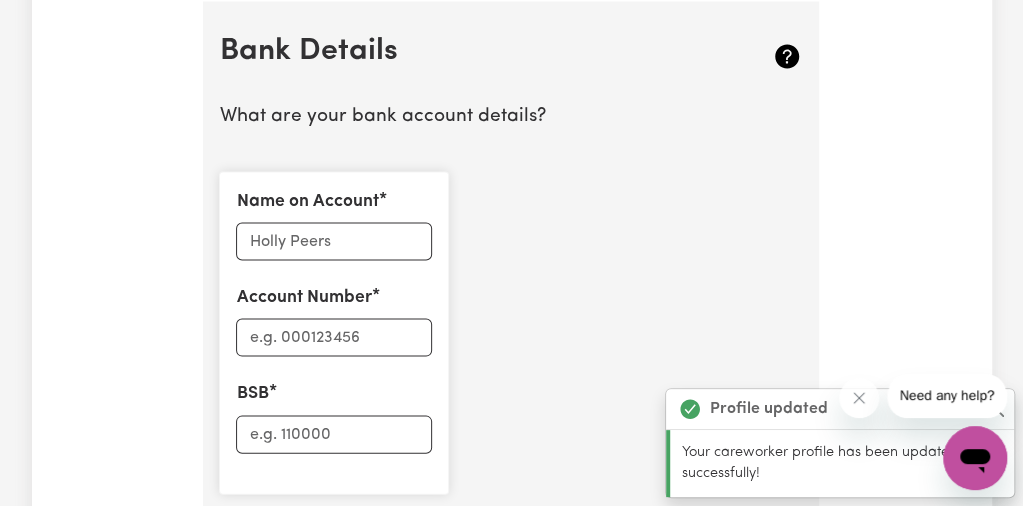 click on "Name on Account Account Number BSB" at bounding box center [333, 332] 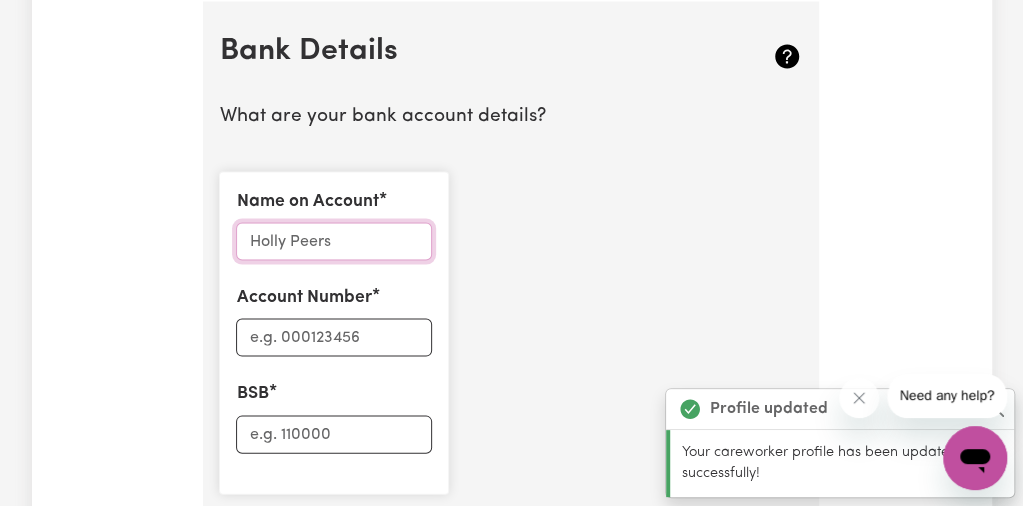 click on "Name on Account" at bounding box center (333, 241) 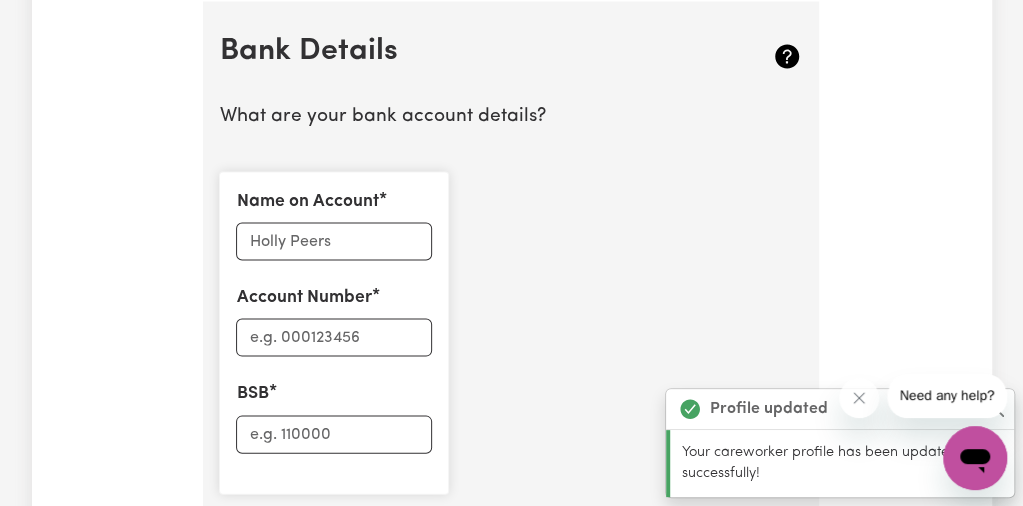 click on "Name on Account Account Number BSB" at bounding box center [511, 332] 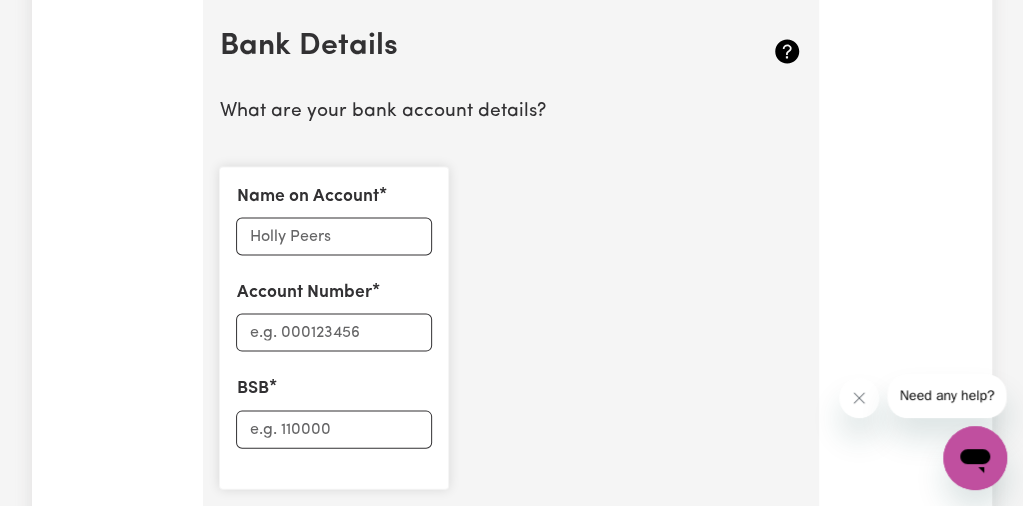 scroll, scrollTop: 1497, scrollLeft: 0, axis: vertical 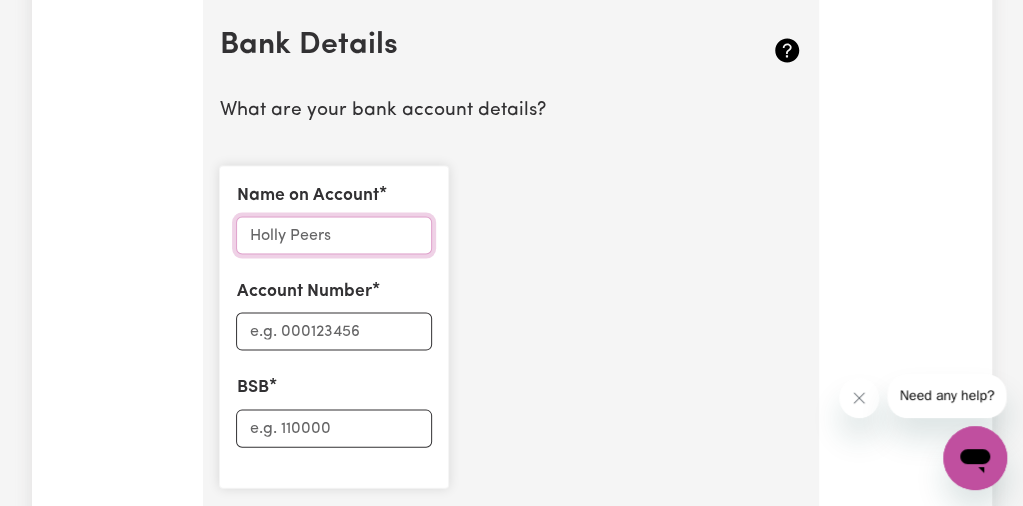 click on "Name on Account" at bounding box center (333, 235) 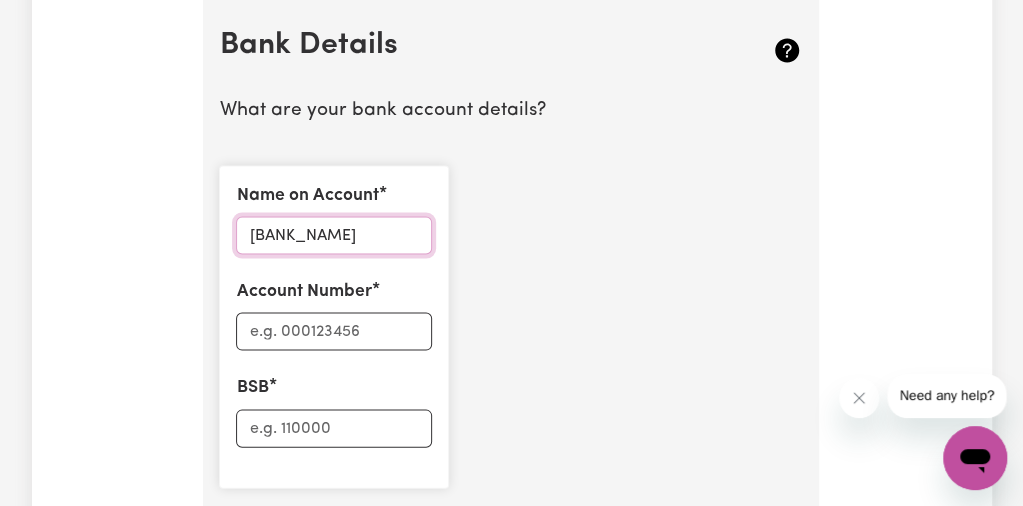 type on "[BANK_NAME]" 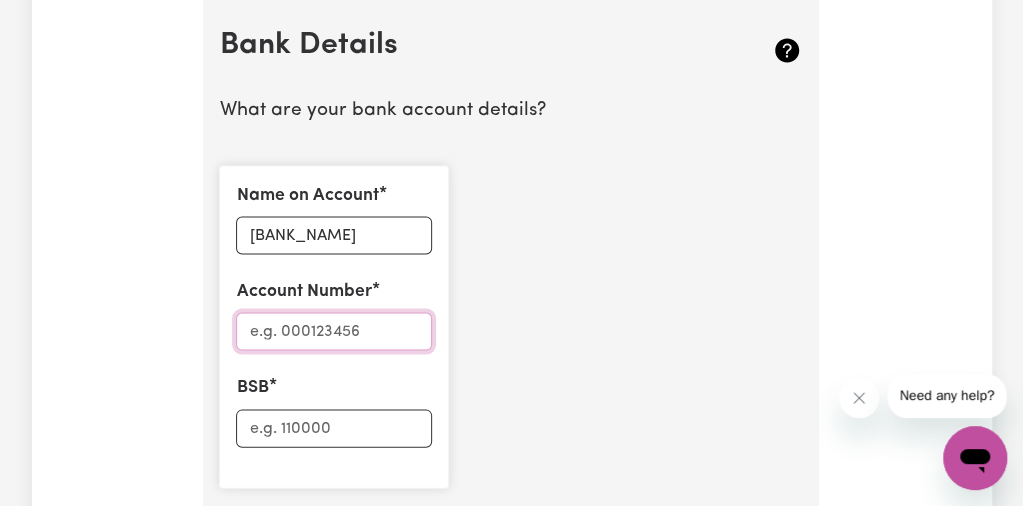 click on "Account Number" at bounding box center [333, 331] 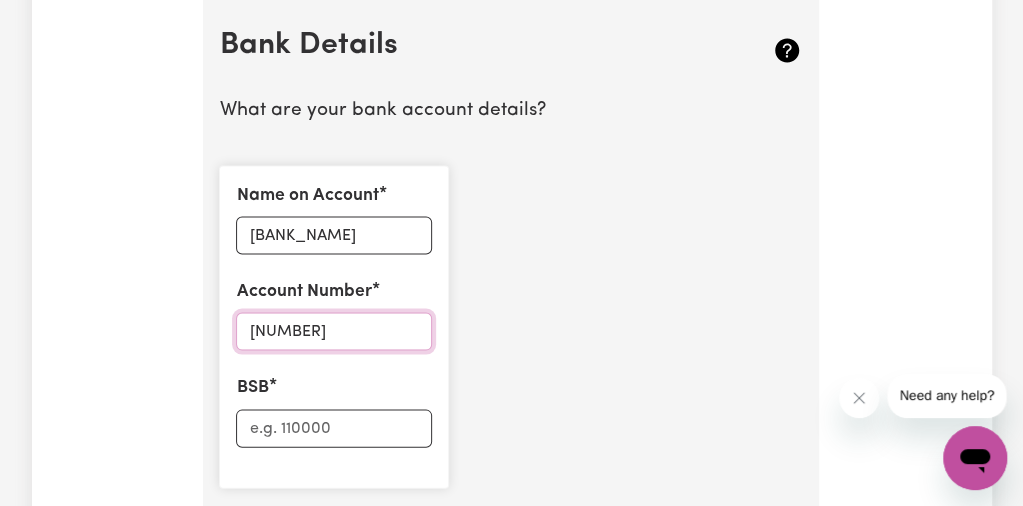 type on "[NUMBER]" 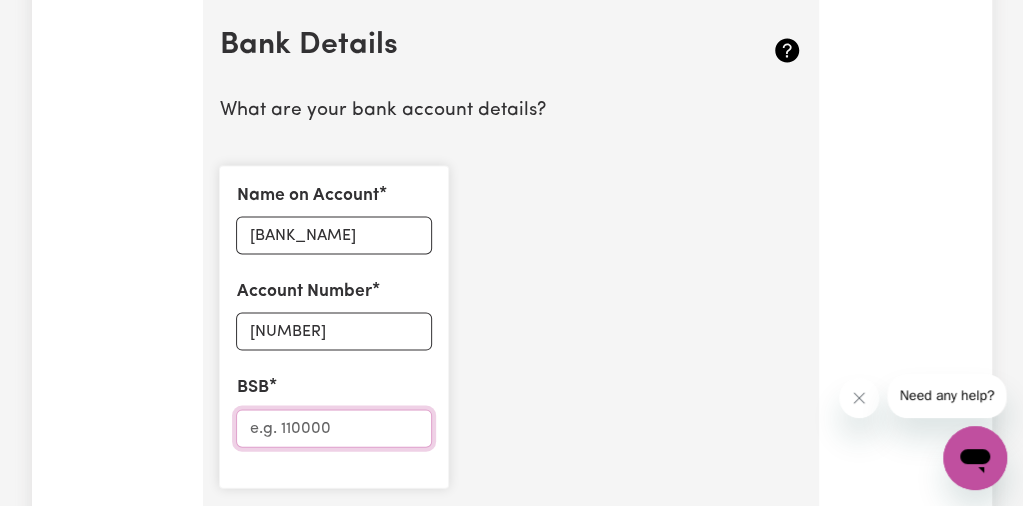 click on "BSB" at bounding box center [333, 428] 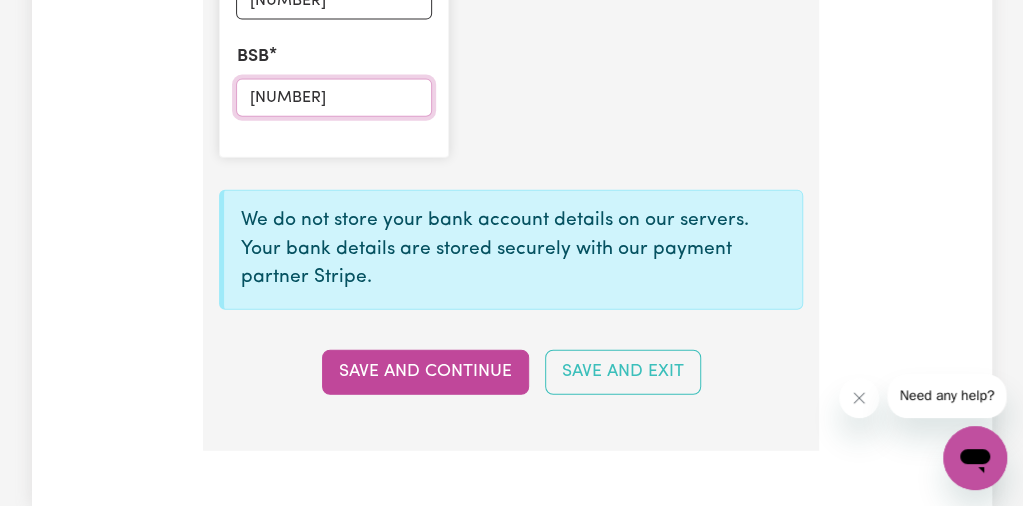 scroll, scrollTop: 1828, scrollLeft: 0, axis: vertical 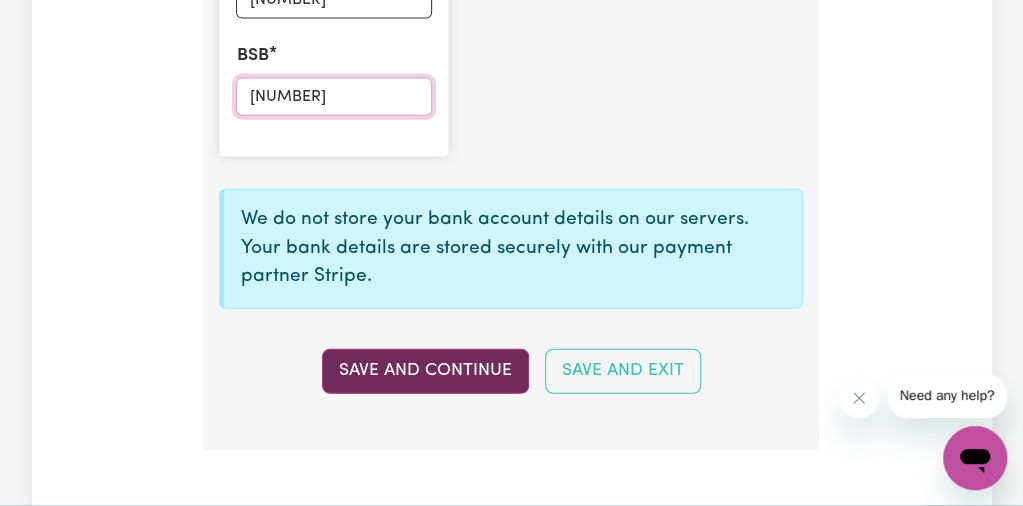 type on "[NUMBER]" 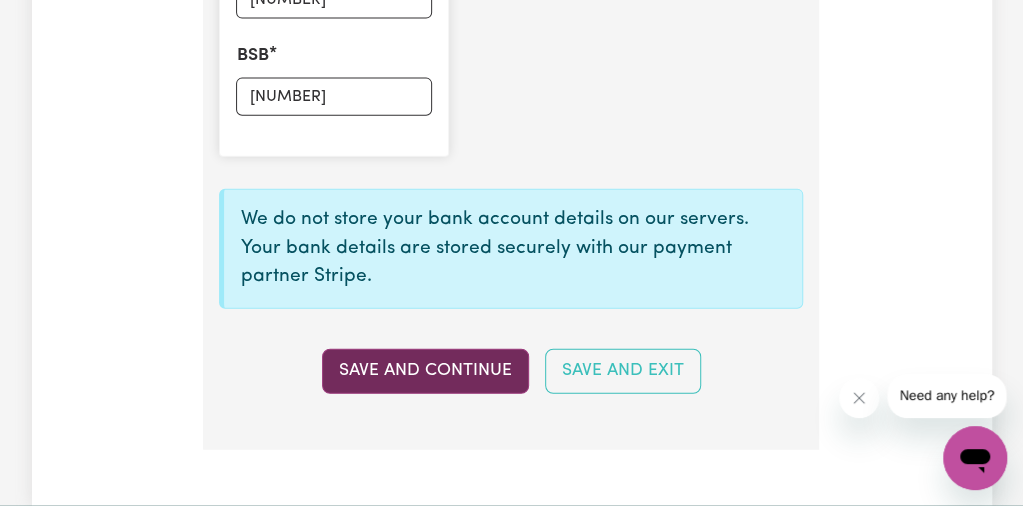 click on "Save and Continue" at bounding box center (425, 371) 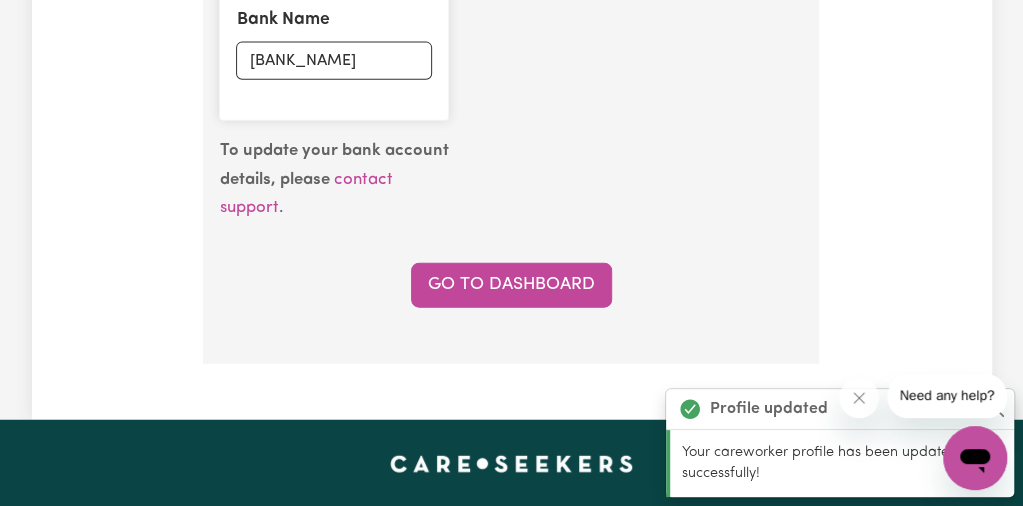 scroll, scrollTop: 1880, scrollLeft: 0, axis: vertical 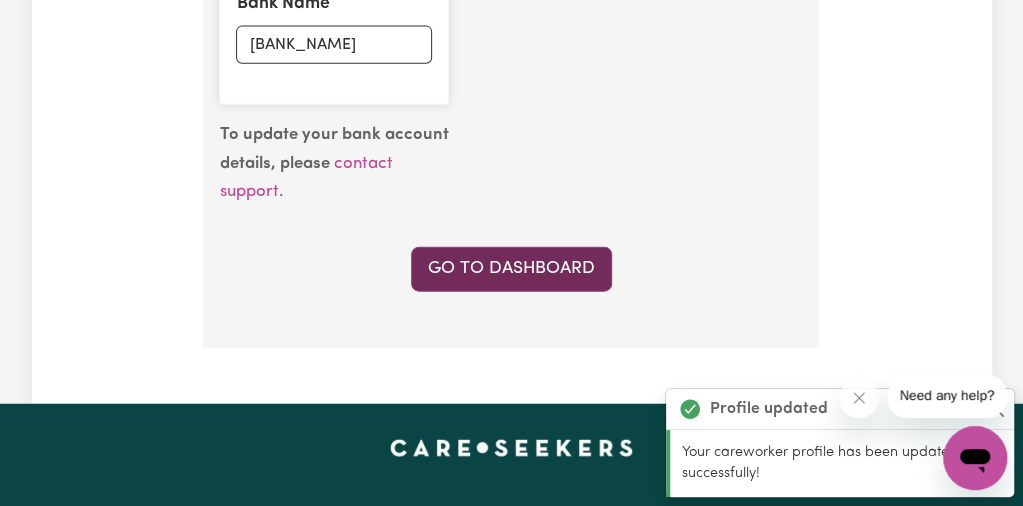 click on "Go to Dashboard" at bounding box center [511, 269] 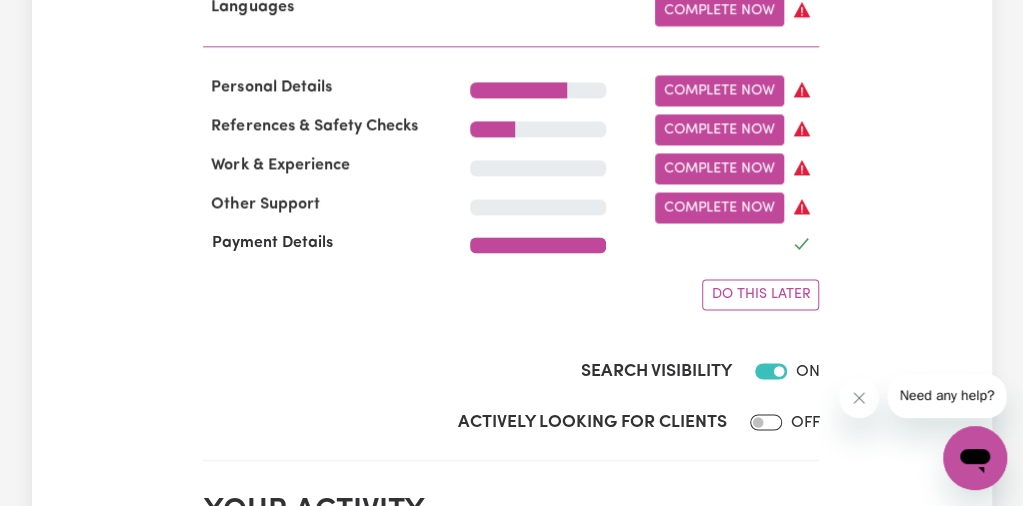 scroll, scrollTop: 1178, scrollLeft: 0, axis: vertical 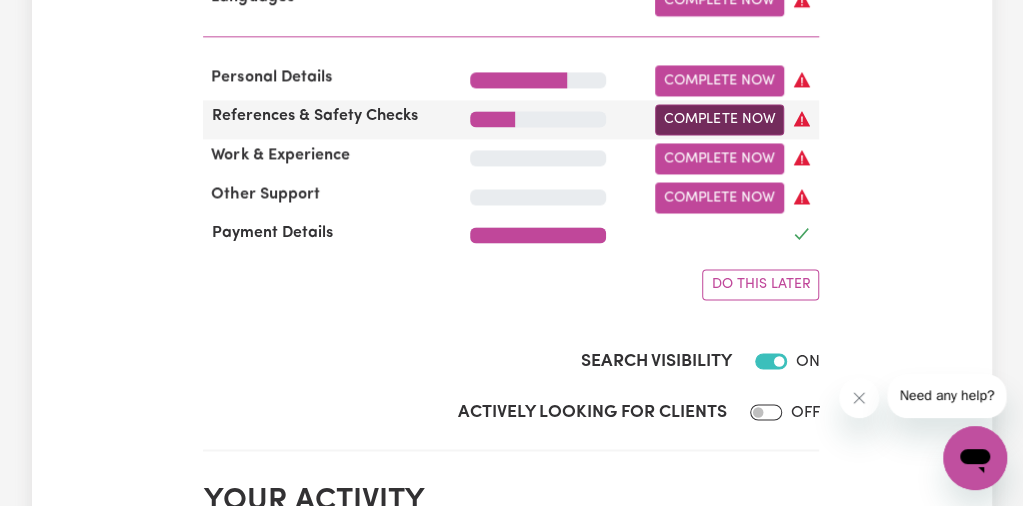 click on "Complete Now" at bounding box center [719, 119] 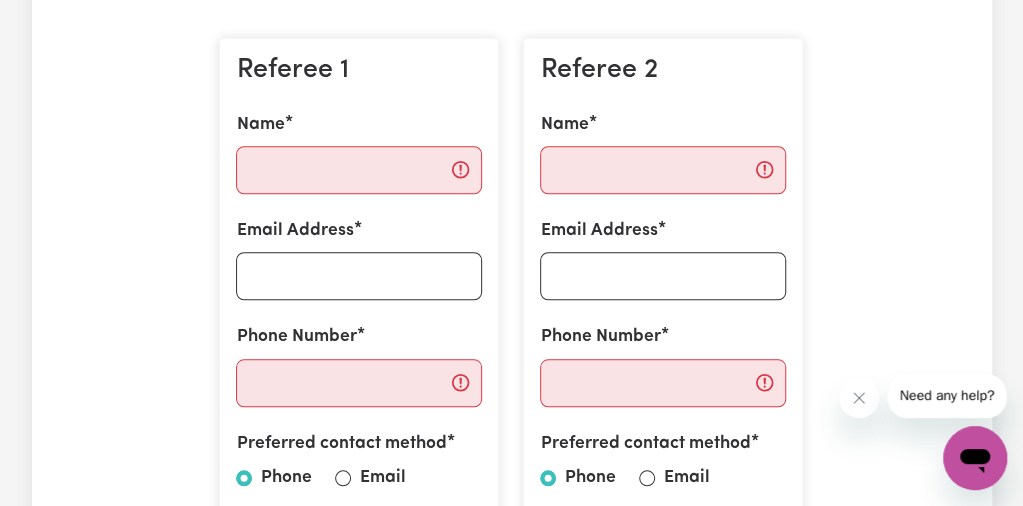 scroll, scrollTop: 574, scrollLeft: 0, axis: vertical 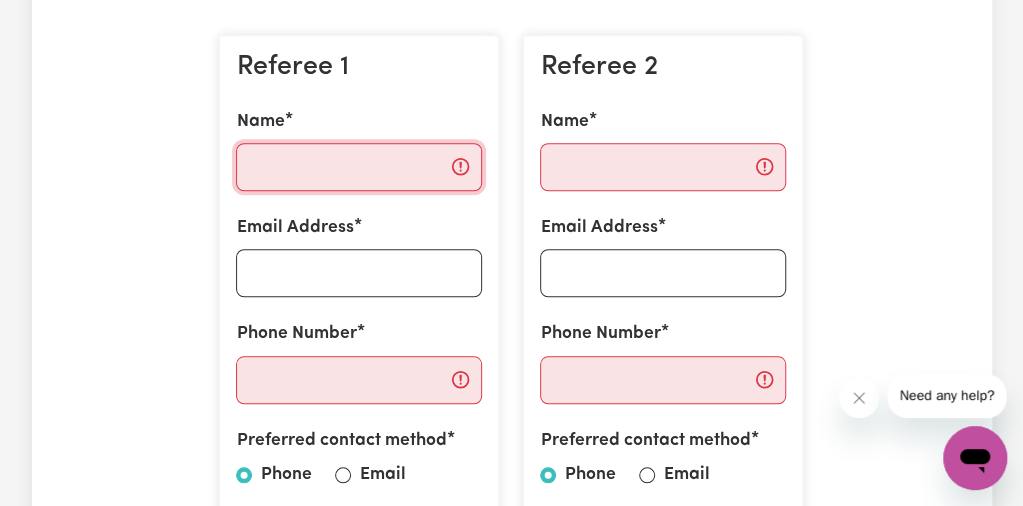 click on "Name" at bounding box center [359, 167] 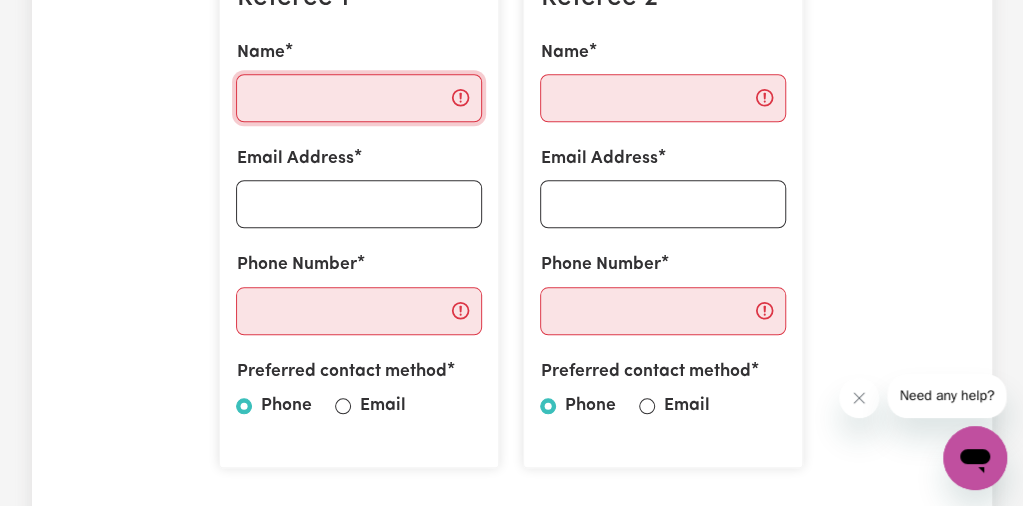 scroll, scrollTop: 644, scrollLeft: 0, axis: vertical 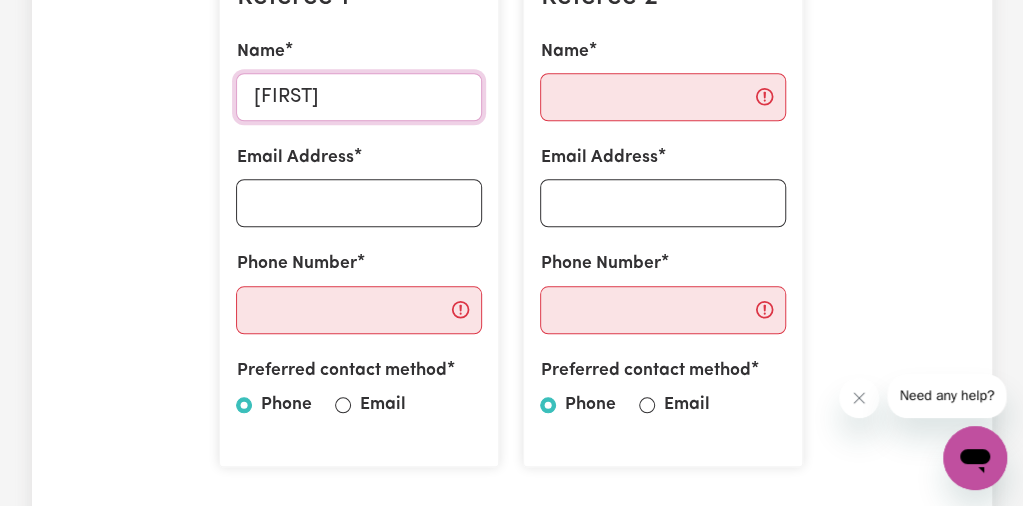 type on "[FIRST]" 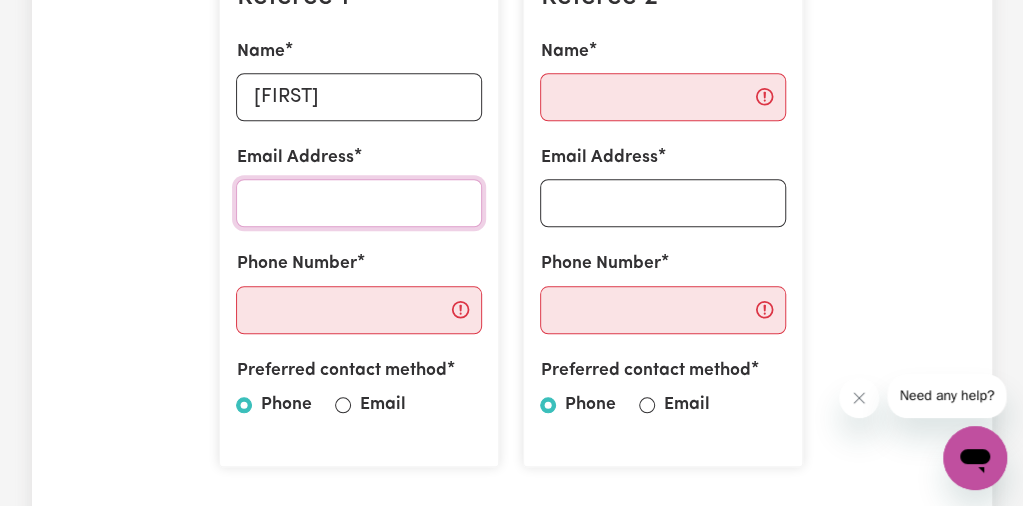 click on "Email Address" at bounding box center (359, 203) 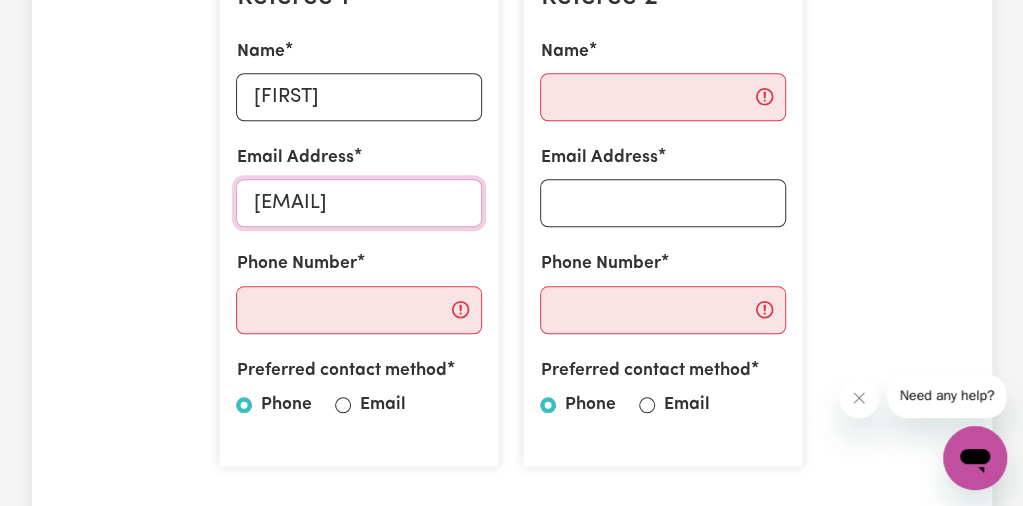 scroll, scrollTop: 0, scrollLeft: 77, axis: horizontal 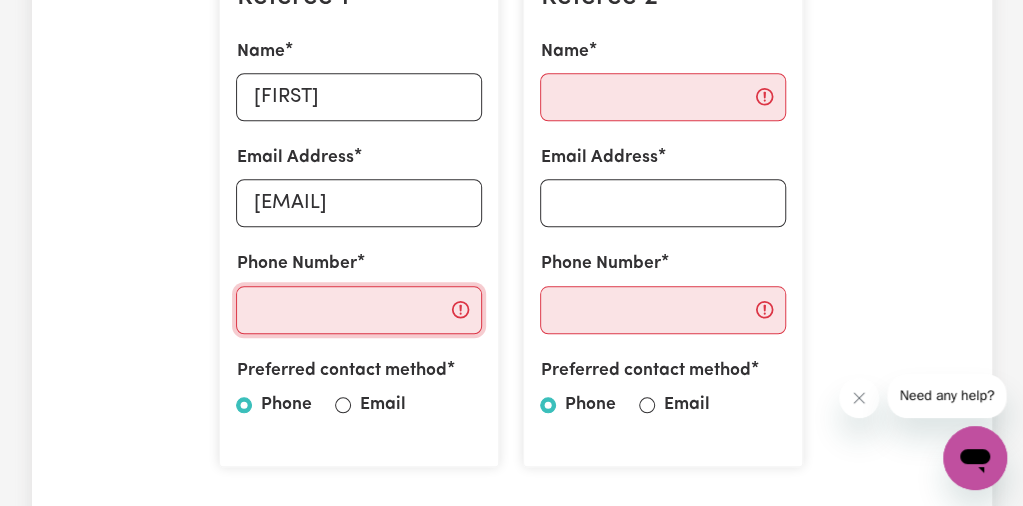 click on "Phone Number" at bounding box center (359, 310) 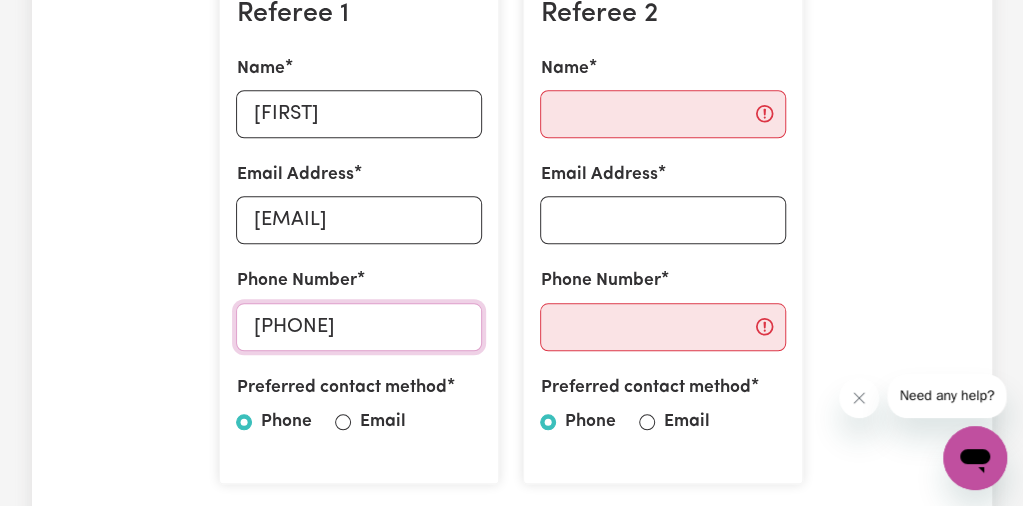 scroll, scrollTop: 626, scrollLeft: 0, axis: vertical 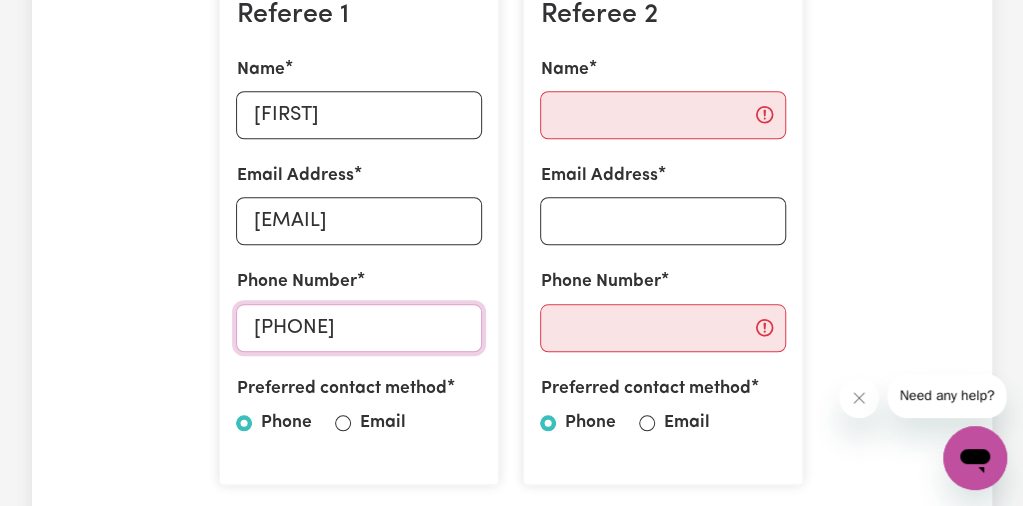 type on "[PHONE]" 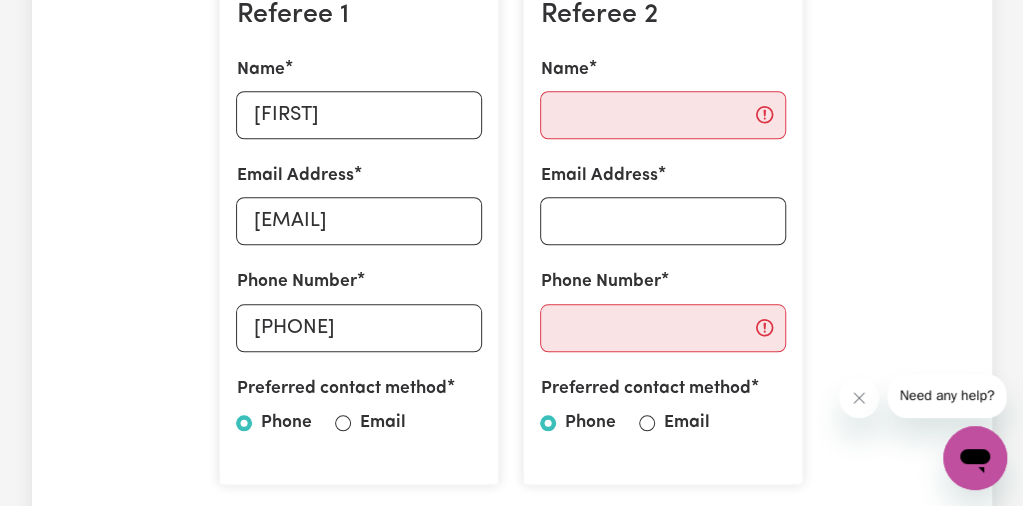 click on "Preferred contact method Phone Email" at bounding box center [359, 410] 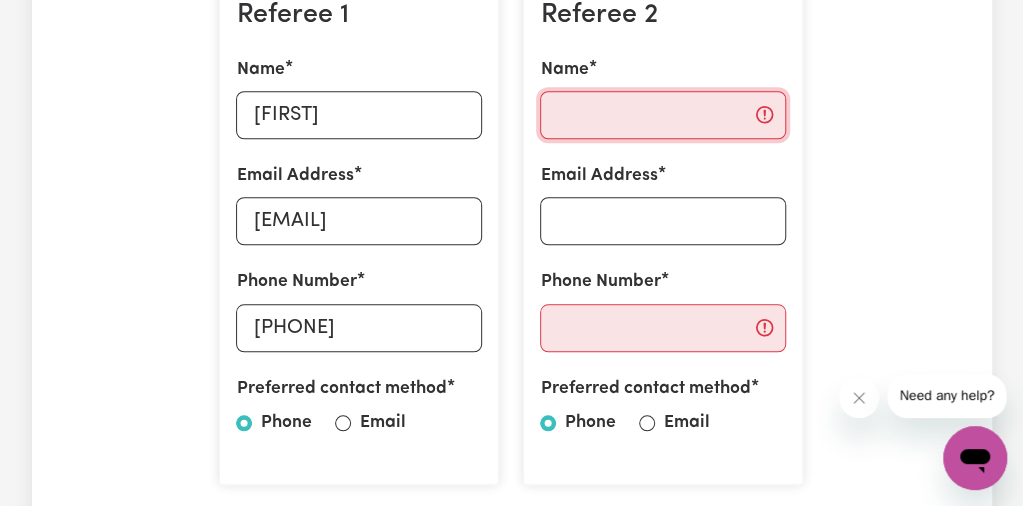 click on "Name" at bounding box center [663, 115] 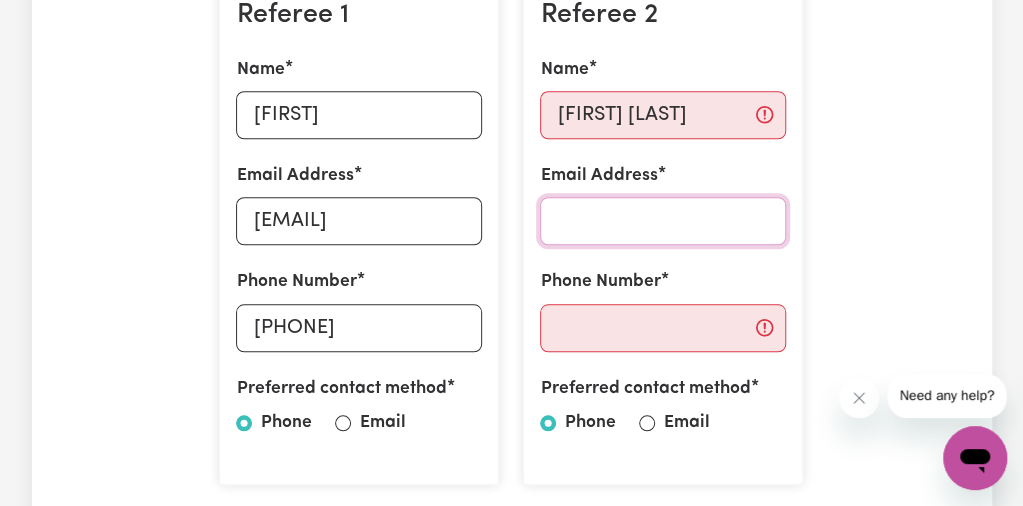 type on "[EMAIL]" 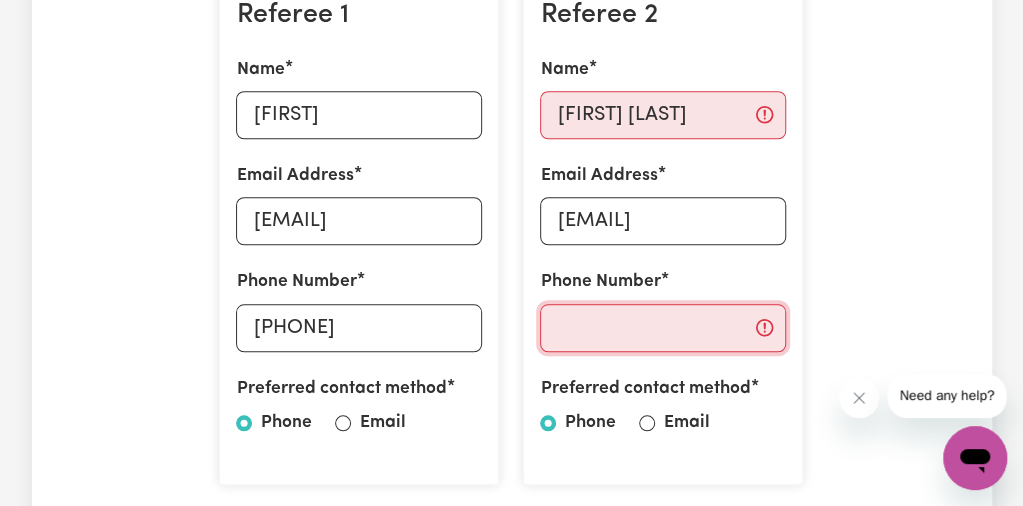 type on "[PHONE]" 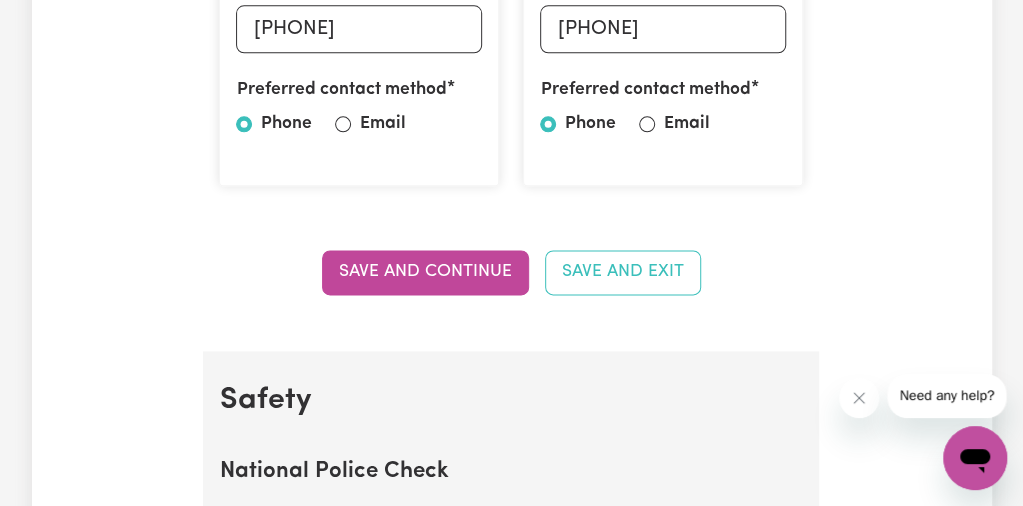 scroll, scrollTop: 926, scrollLeft: 0, axis: vertical 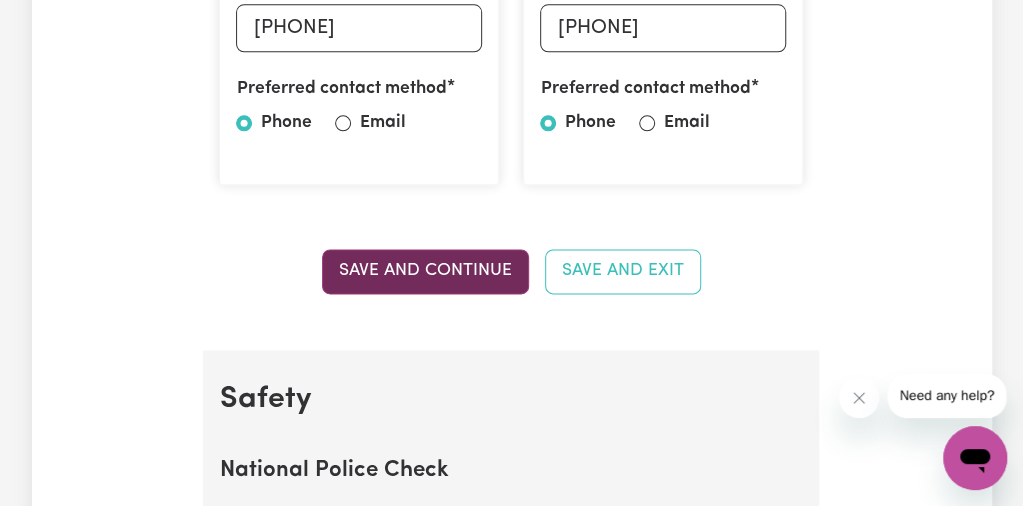 click on "Save and Continue" at bounding box center [425, 271] 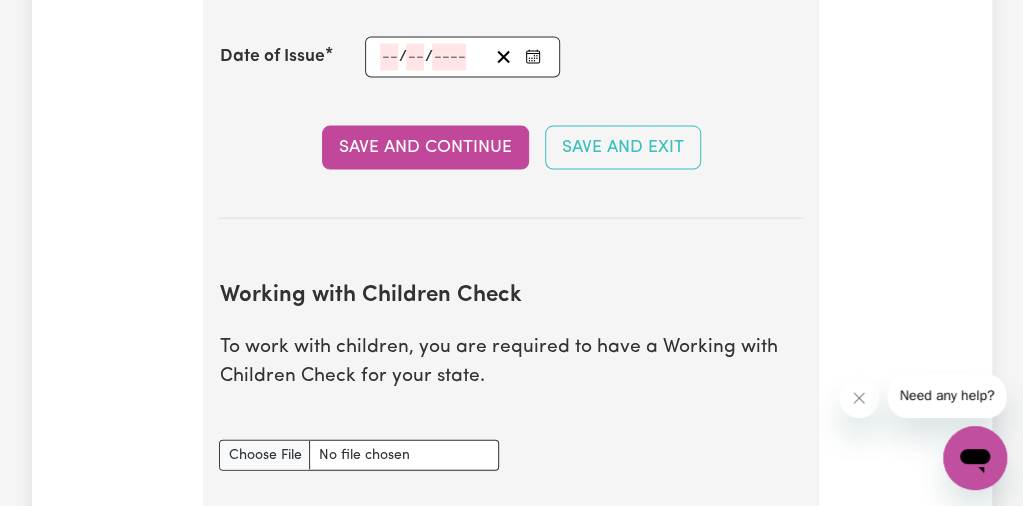 scroll, scrollTop: 1577, scrollLeft: 0, axis: vertical 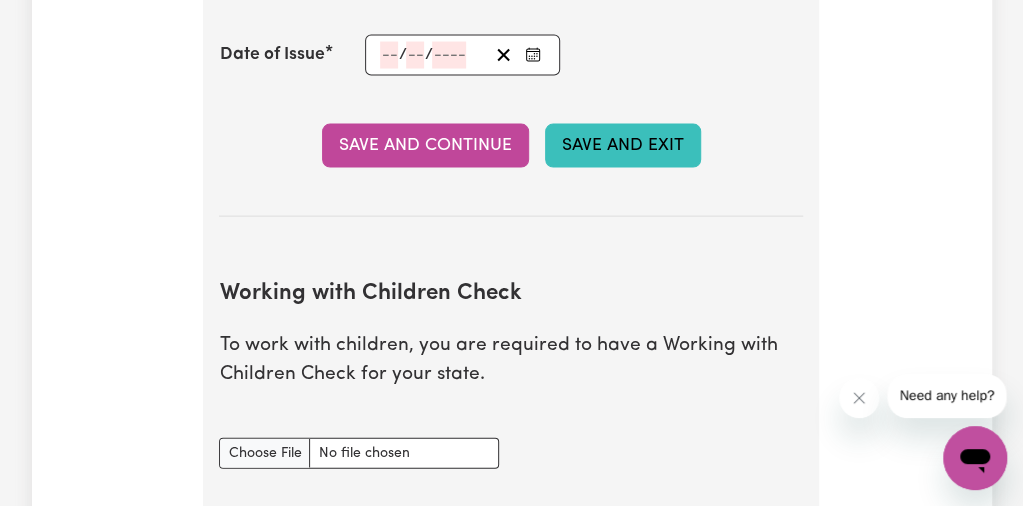 click on "Save and Exit" at bounding box center [623, 146] 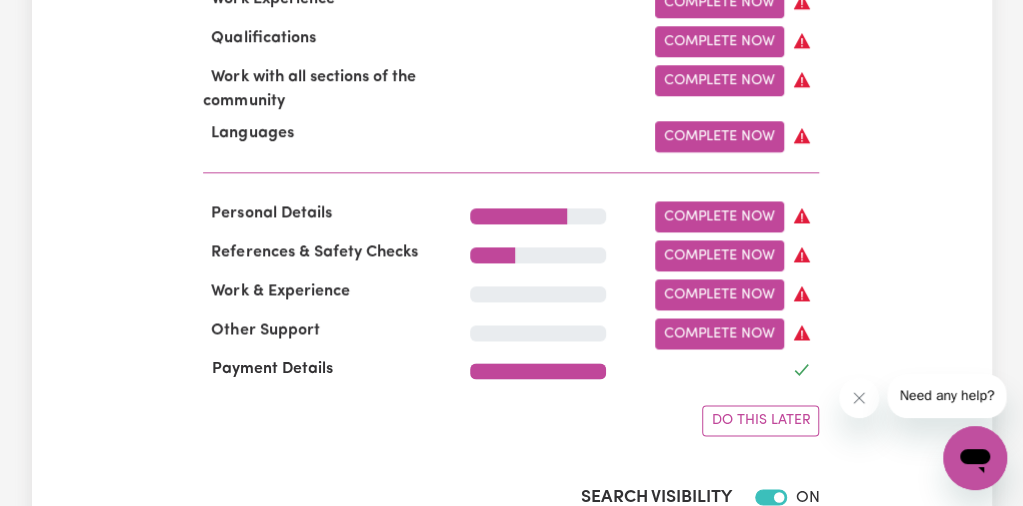 scroll, scrollTop: 1042, scrollLeft: 0, axis: vertical 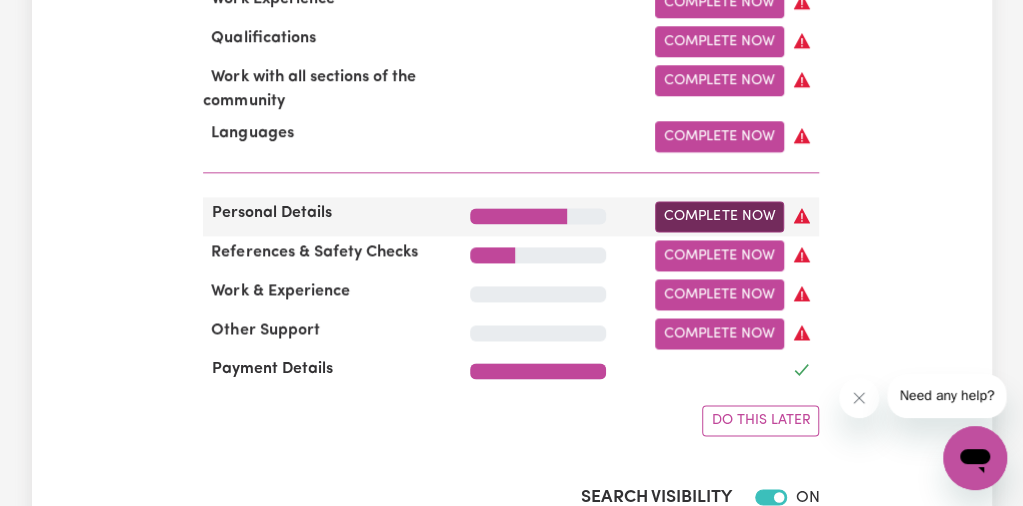 click on "Complete Now" at bounding box center (719, 216) 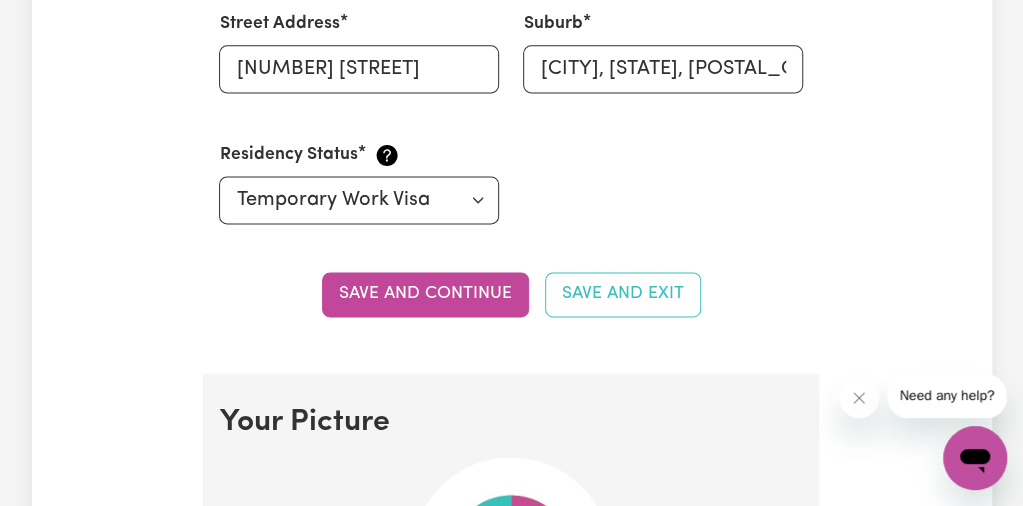 scroll, scrollTop: 1066, scrollLeft: 0, axis: vertical 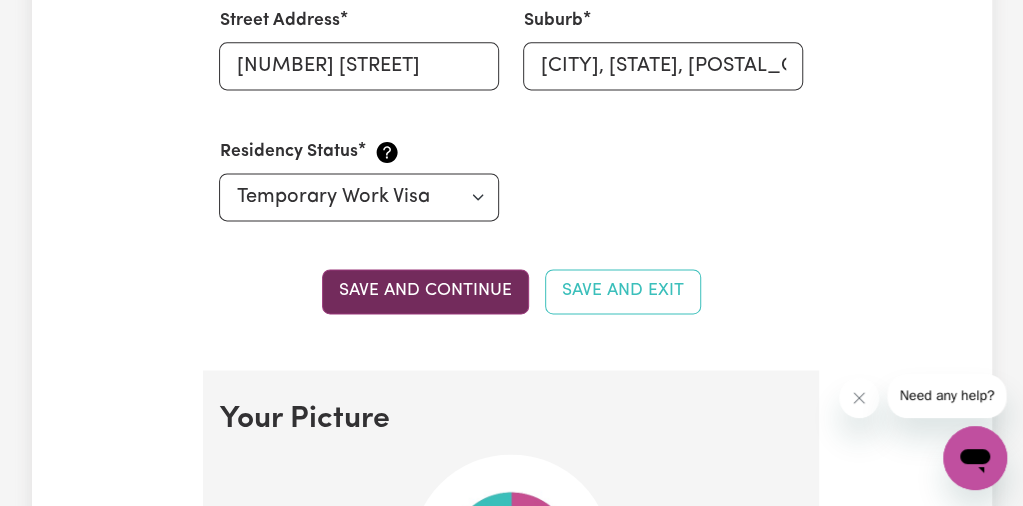 click on "Save and continue" at bounding box center (425, 291) 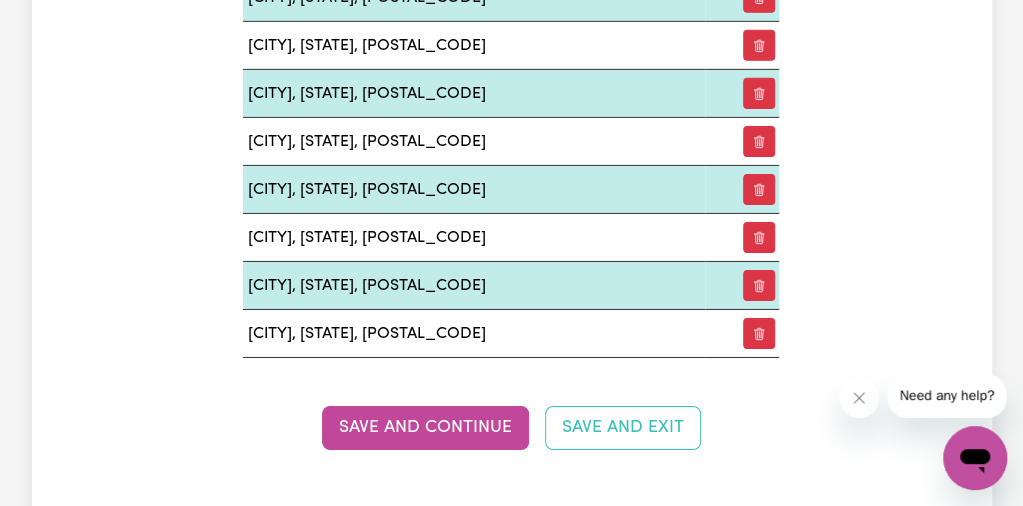 scroll, scrollTop: 2731, scrollLeft: 0, axis: vertical 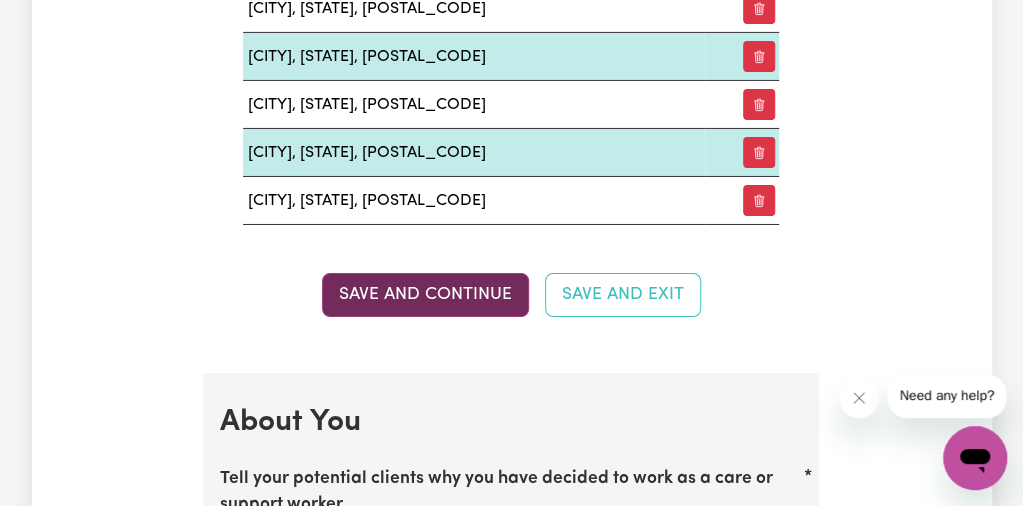 click on "Save and Continue" at bounding box center (425, 295) 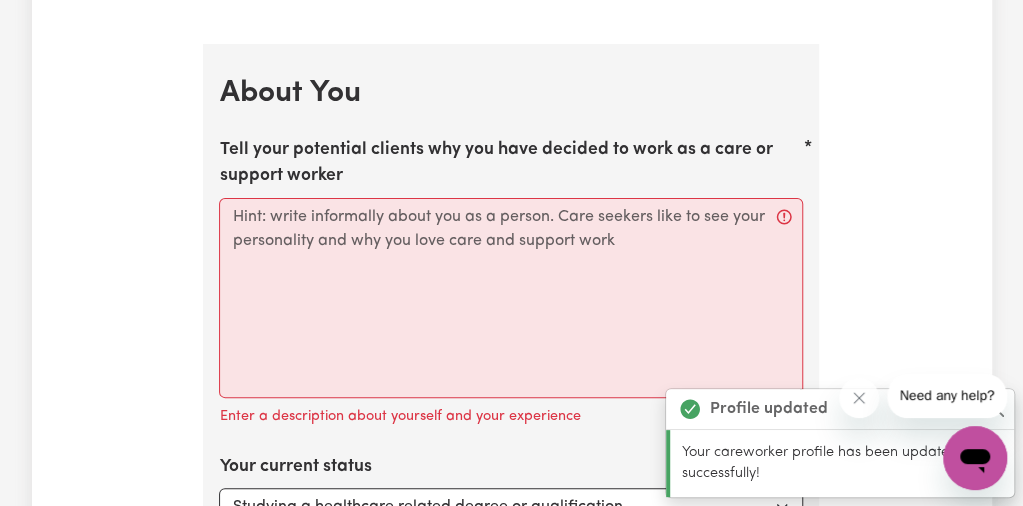 scroll, scrollTop: 3058, scrollLeft: 0, axis: vertical 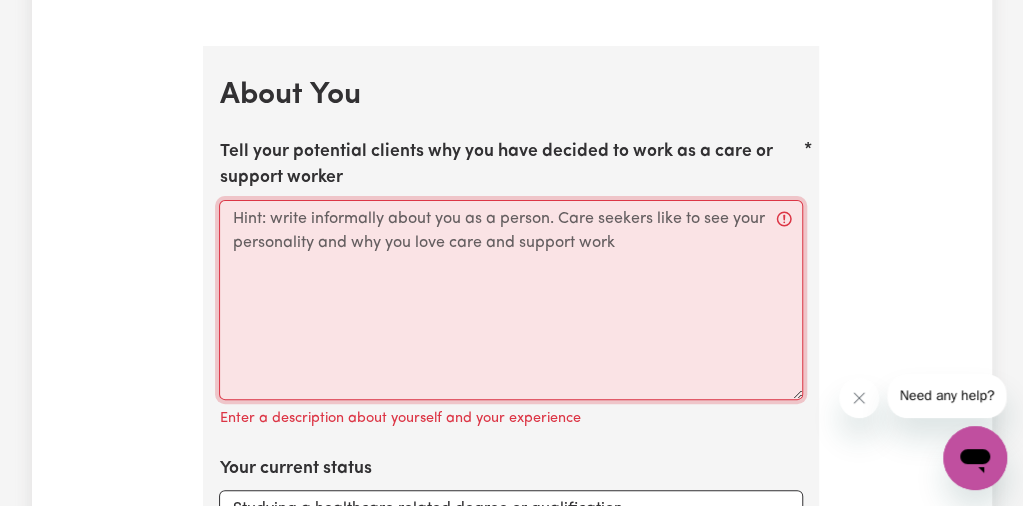 click on "Tell your potential clients why you have decided to work as a care or support worker" at bounding box center (511, 300) 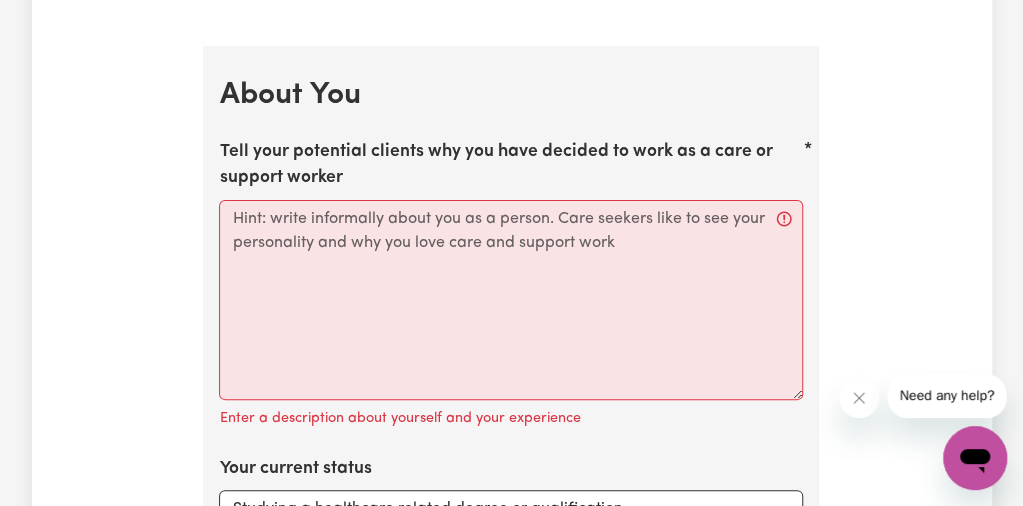 drag, startPoint x: 422, startPoint y: 251, endPoint x: 221, endPoint y: 121, distance: 239.37627 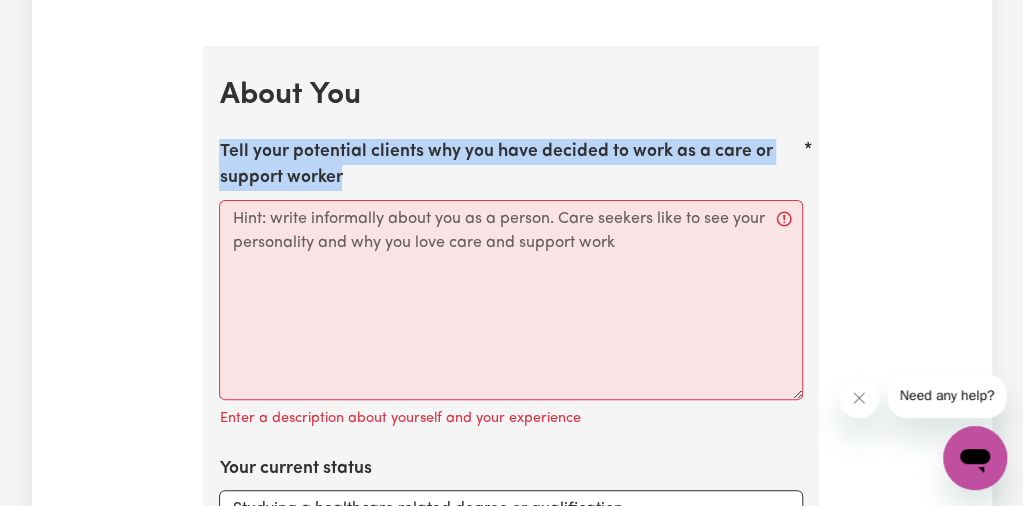 drag, startPoint x: 220, startPoint y: 132, endPoint x: 366, endPoint y: 183, distance: 154.65121 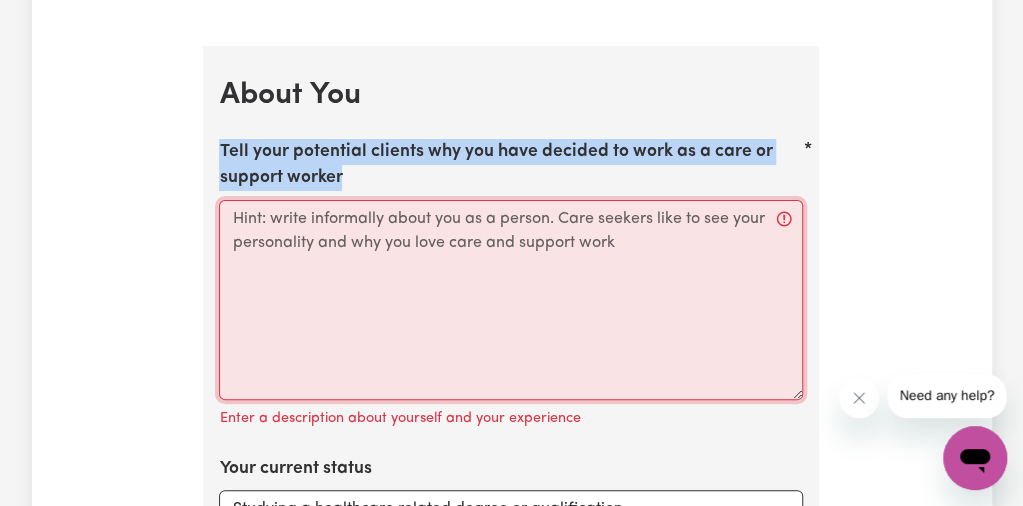 click on "Tell your potential clients why you have decided to work as a care or support worker" at bounding box center (511, 300) 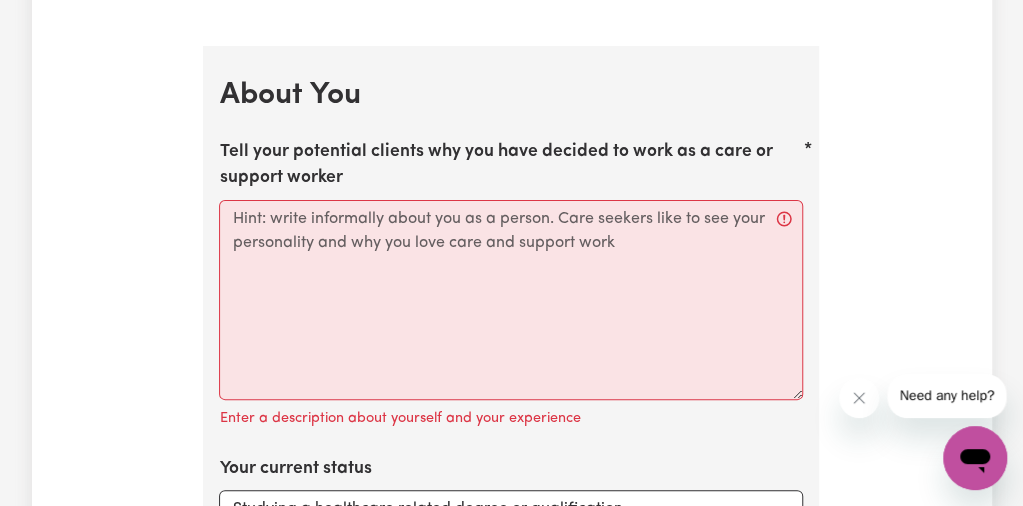 drag, startPoint x: 328, startPoint y: 167, endPoint x: 270, endPoint y: 145, distance: 62.03225 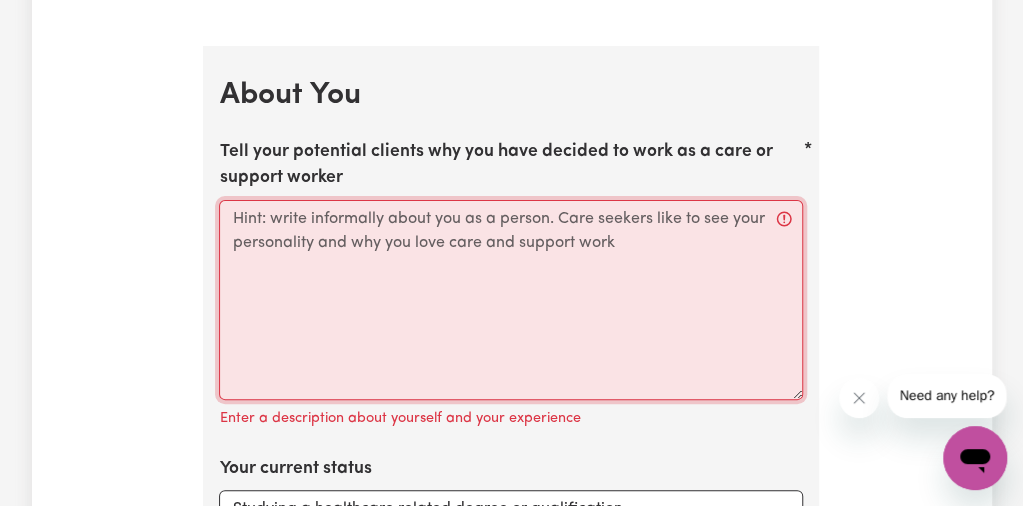 click on "Tell your potential clients why you have decided to work as a care or support worker" at bounding box center [511, 300] 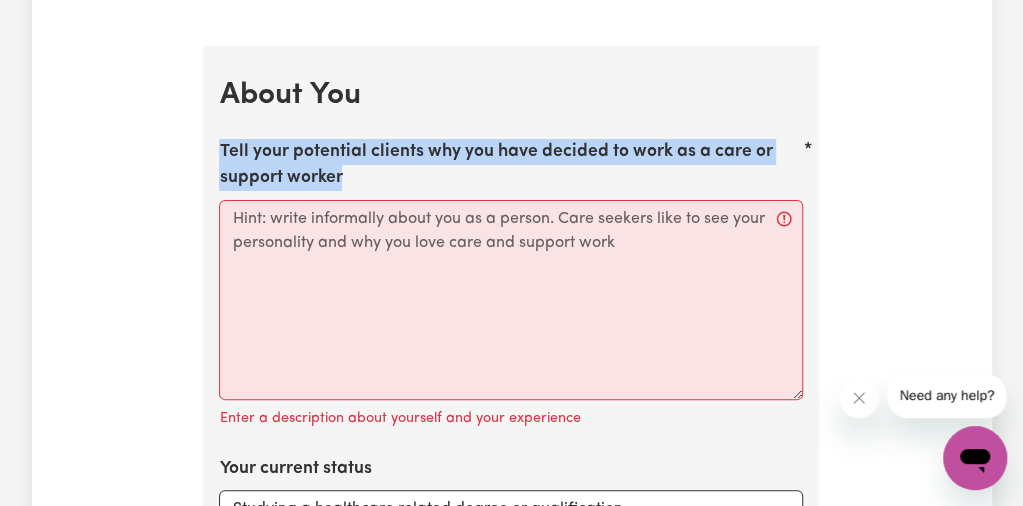 drag, startPoint x: 345, startPoint y: 154, endPoint x: 217, endPoint y: 133, distance: 129.71121 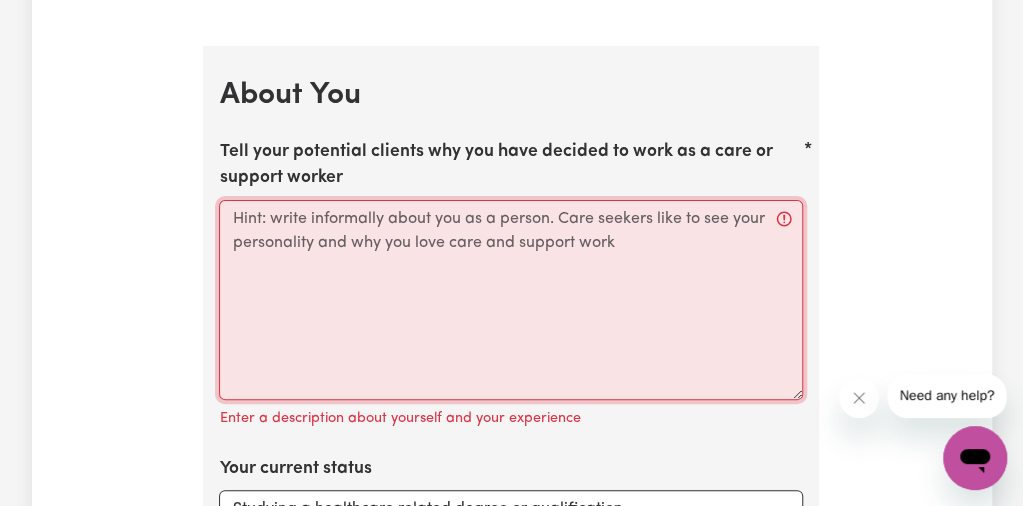 paste on "I chose to become a care and support worker because I genuinely believe that everyone deserves to feel valued, respected, and supported—especially during times when they may be most vulnerable. This profession allows me to make a real difference in people’s lives, not just through practical help, but by offering kindness, companionship, and dignity." 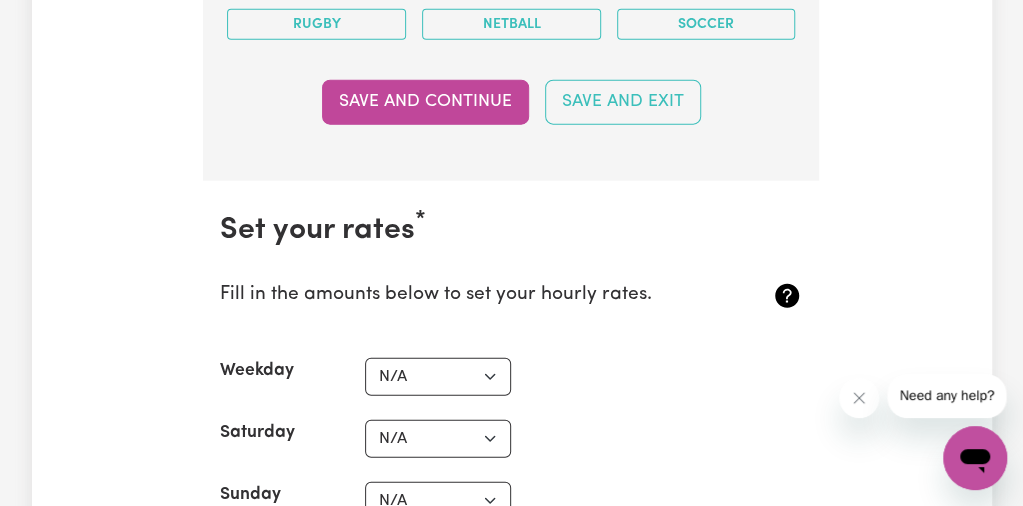 scroll, scrollTop: 4990, scrollLeft: 0, axis: vertical 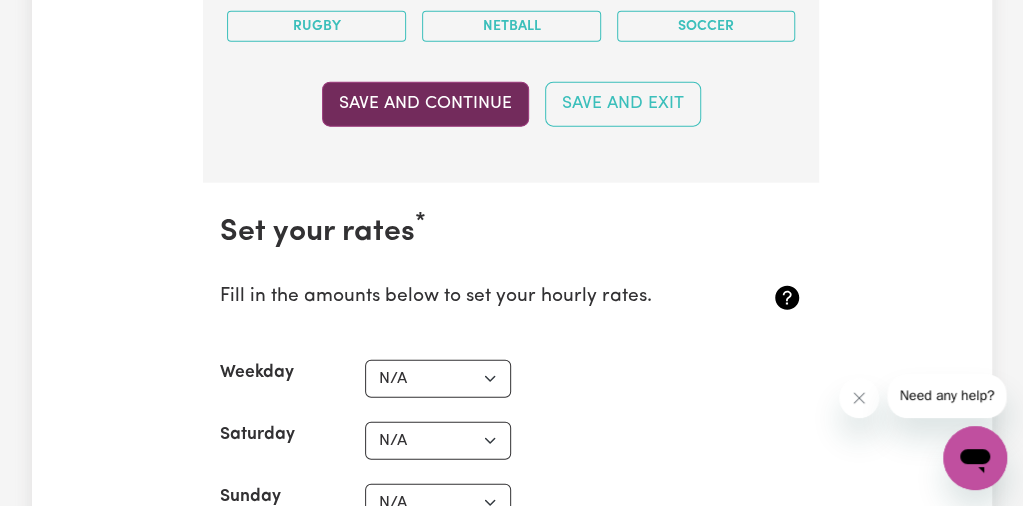 type on "I chose to become a care and support worker because I genuinely believe that everyone deserves to feel valued, respected, and supported—especially during times when they may be most vulnerable. This profession allows me to make a real difference in people’s lives, not just through practical help, but by offering kindness, companionship, and dignity." 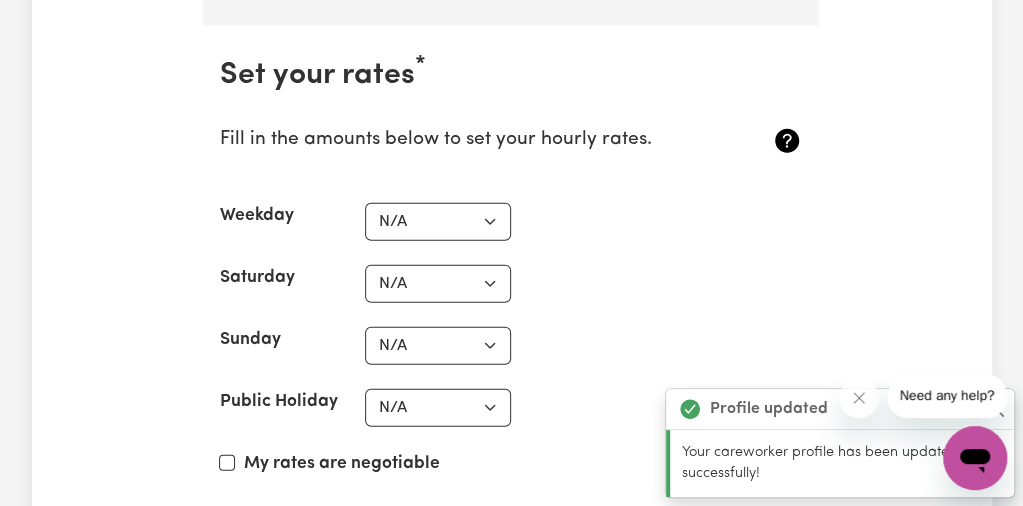 scroll, scrollTop: 5150, scrollLeft: 0, axis: vertical 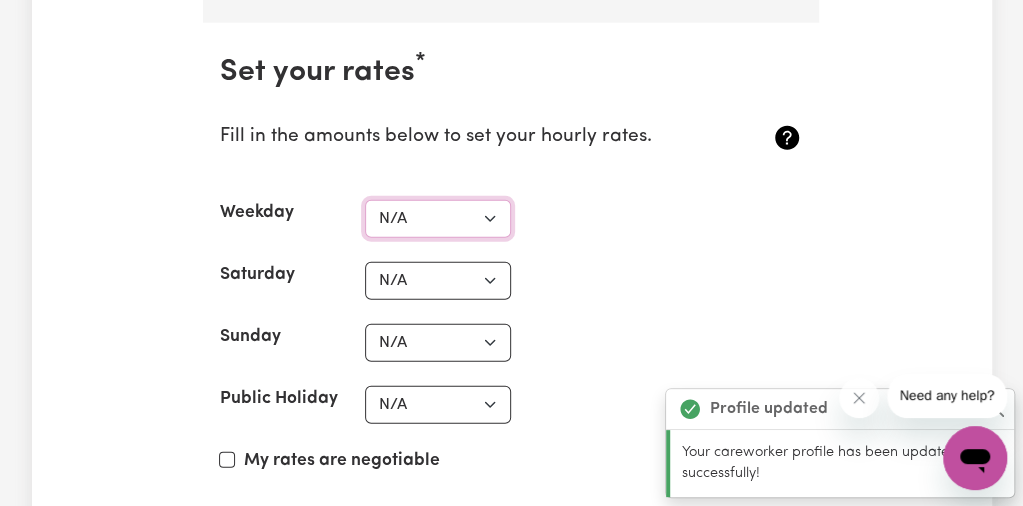 click on "N/A $37 $38 $39 $40 $41 $42 $43 $44 $45 $46 $47 $48 $49 $50 $51 $52 $53 $54 $55 $56 $57 $58 $59 $60 $61 $62 $63 $64 $65 $66 $67 $68 $69 $70 $71 $72 $73 $74 $75 $76 $77 $78 $79 $80 $81 $82 $83 $84 $85 $86 $87 $88 $89 $90 $91 $92 $93 $94 $95 $96 $97 $98 $99 $100 $101 $102 $103 $104 $105 $106 $107 $108 $109 $110 $111 $112 $113 $114 $115 $116 $117 $118 $119 $120 $121 $122 $123 $124 $125 $126 $127 $128 $129 $130 $131 $132 $133 $134 $135 $136 $137 $138 $139 $140 $141 $142 $143 $144 $145 $146 $147 $148 $149 $150 $151 $152 $153 $154 $155 $156 $157 $158 $159 $160 $161 $162" at bounding box center (438, 219) 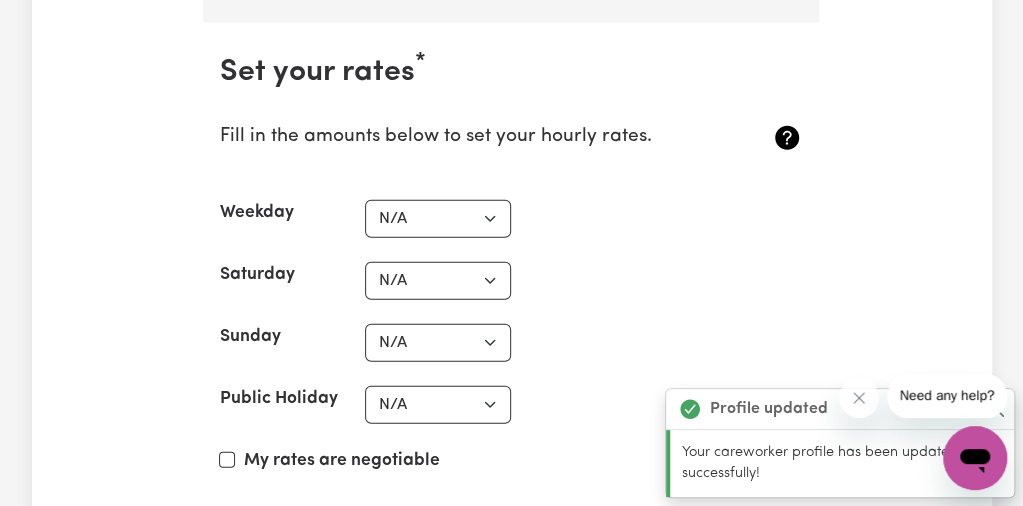 click on "Weekday N/A $37 $38 $39 $40 $41 $42 $43 $44 $45 $46 $47 $48 $49 $50 $51 $52 $53 $54 $55 $56 $57 $58 $59 $60 $61 $62 $63 $64 $65 $66 $67 $68 $69 $70 $71 $72 $73 $74 $75 $76 $77 $78 $79 $80 $81 $82 $83 $84 $85 $86 $87 $88 $89 $90 $91 $92 $93 $94 $95 $96 $97 $98 $99 $100 $101 $102 $103 $104 $105 $106 $107 $108 $109 $110 $111 $112 $113 $114 $115 $116 $117 $118 $119 $120 $121 $122 $123 $124 $125 $126 $127 $128 $129 $130 $131 $132 $133 $134 $135 $136 $137 $138 $139 $140 $141 $142 $143 $144 $145 $146 $147 $148 $149 $150 $151 $152 $153 $154 $155 $156 $157 $158 $159 $160 $161 $162" at bounding box center (511, 219) 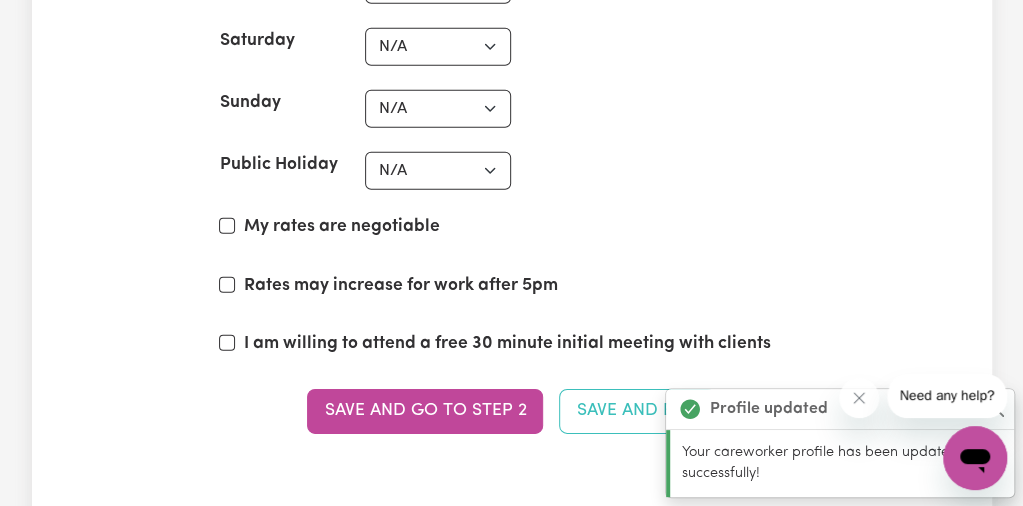 scroll, scrollTop: 5386, scrollLeft: 0, axis: vertical 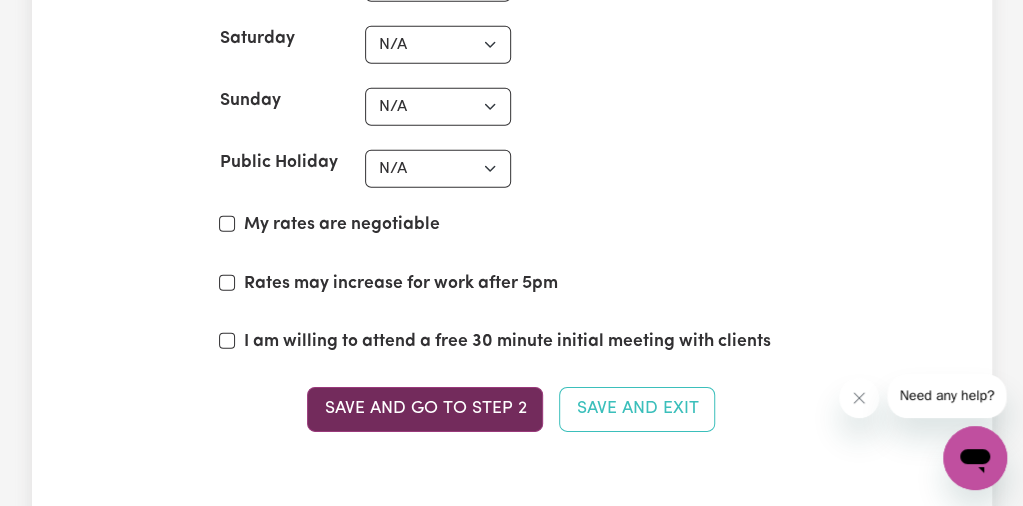 click on "Save and go to Step 2" at bounding box center [425, 409] 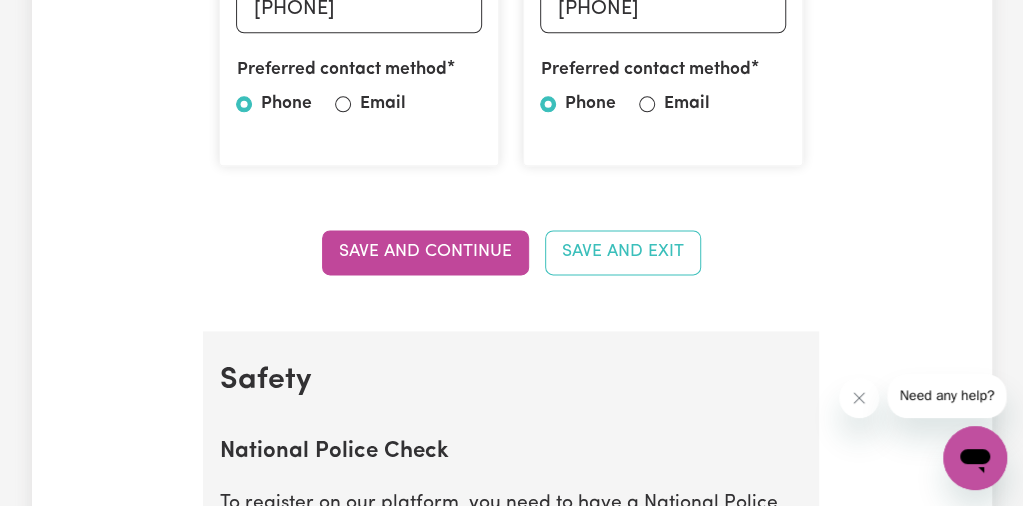scroll, scrollTop: 0, scrollLeft: 0, axis: both 